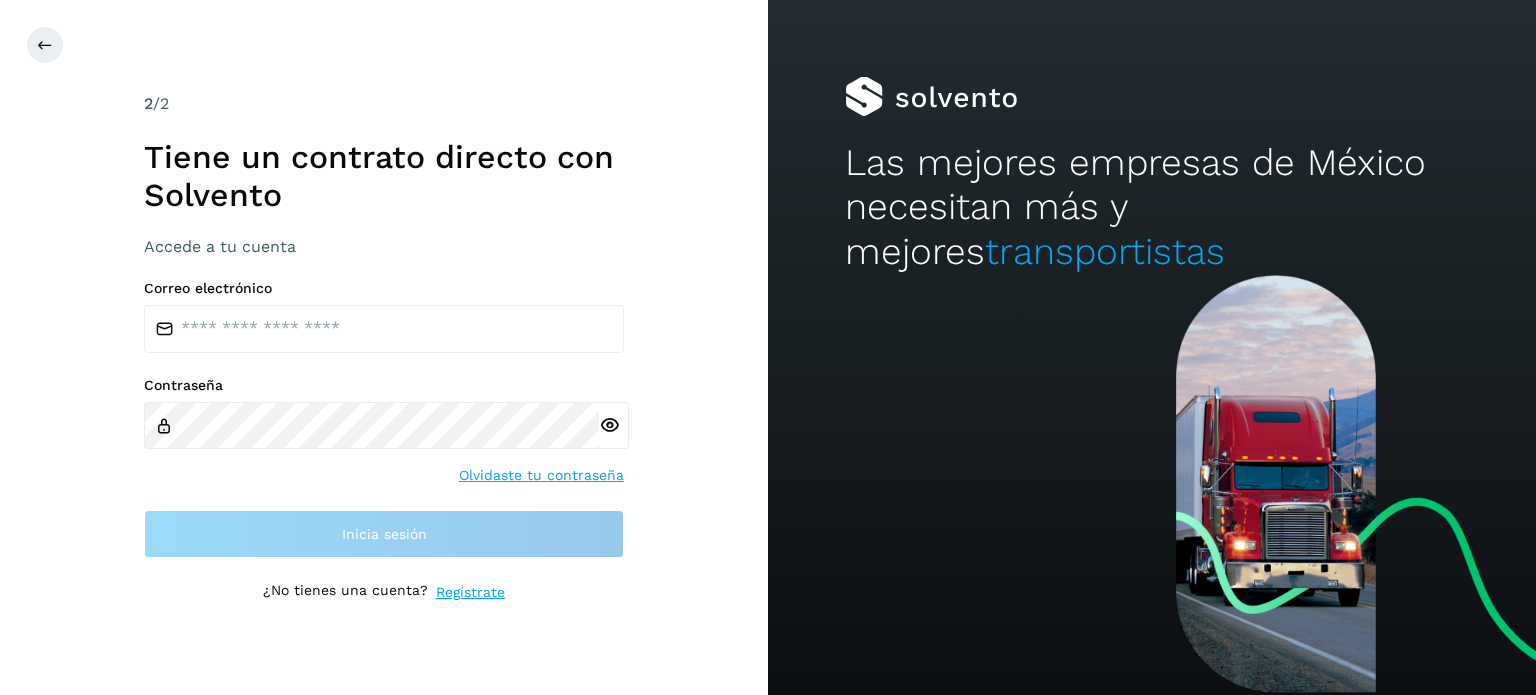 scroll, scrollTop: 0, scrollLeft: 0, axis: both 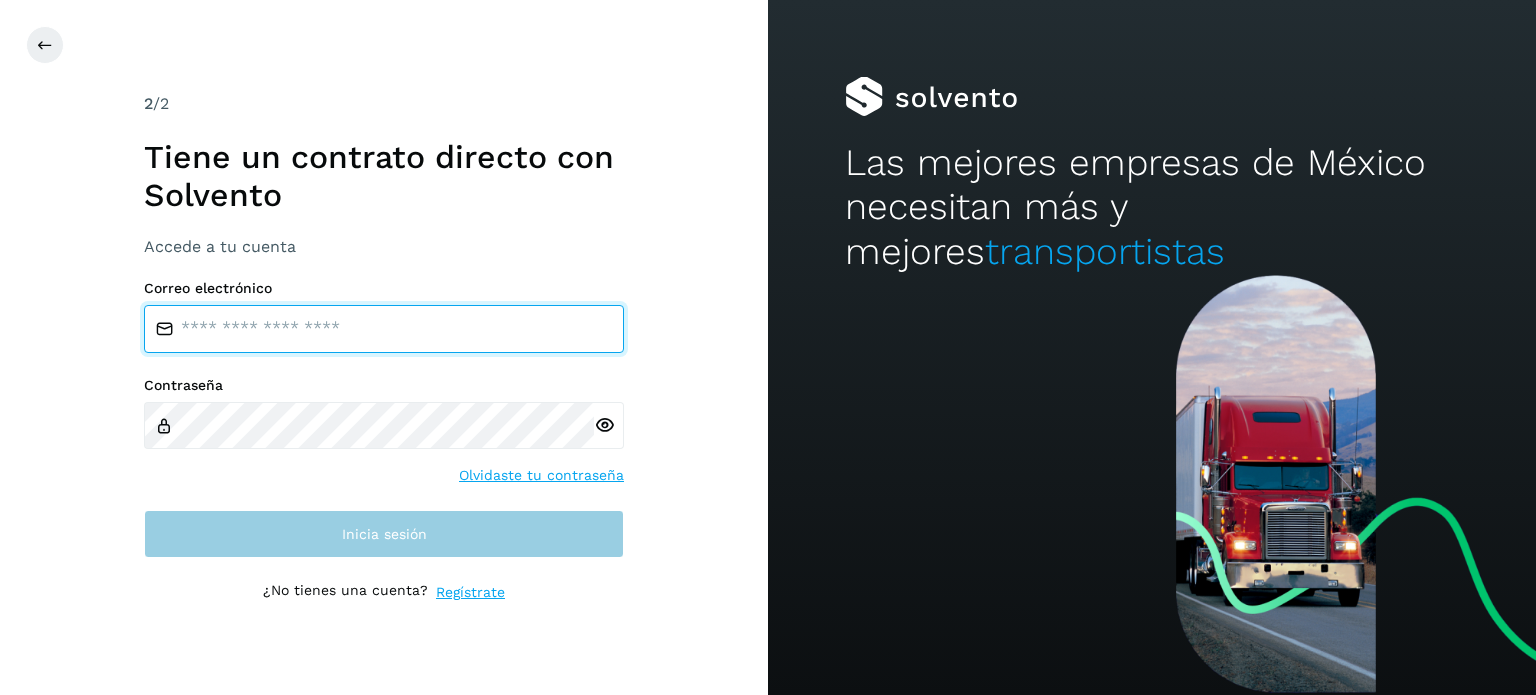 type on "**********" 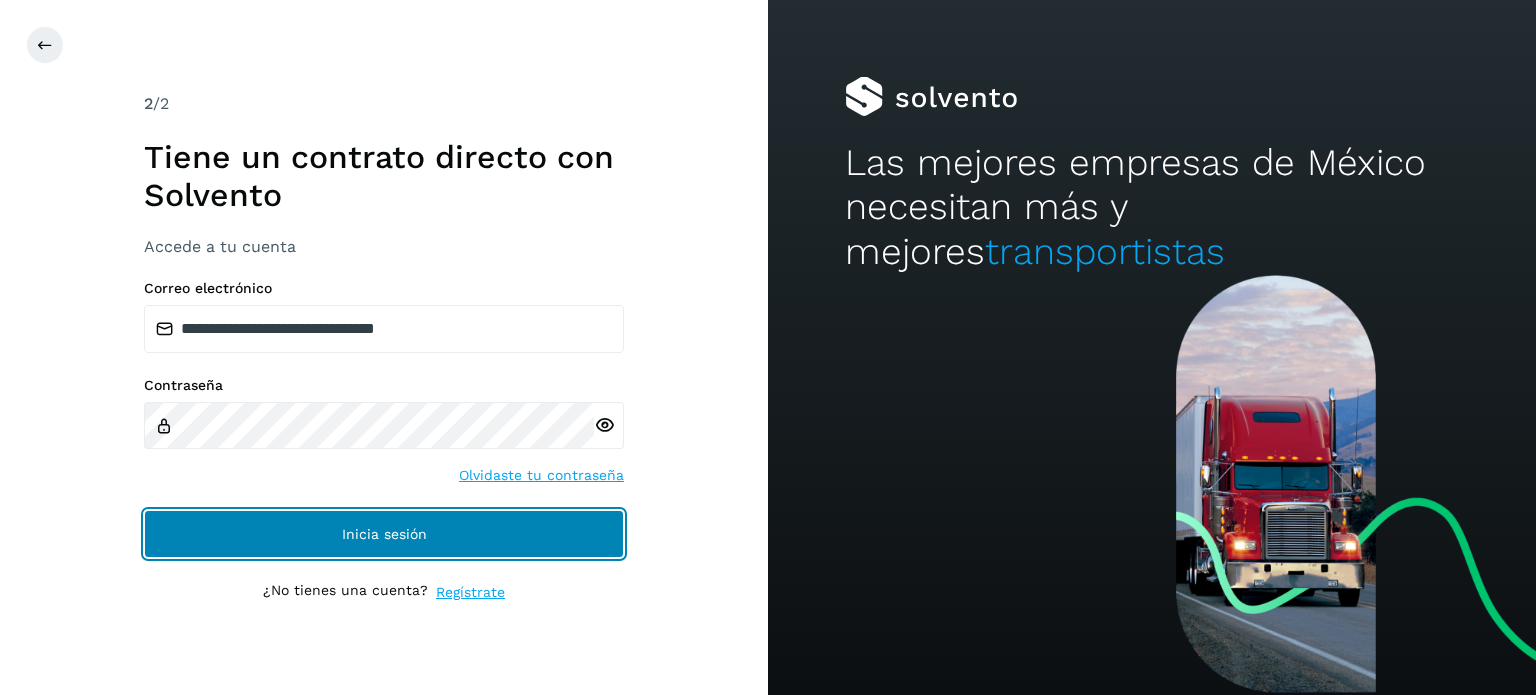 click on "Inicia sesión" at bounding box center (384, 534) 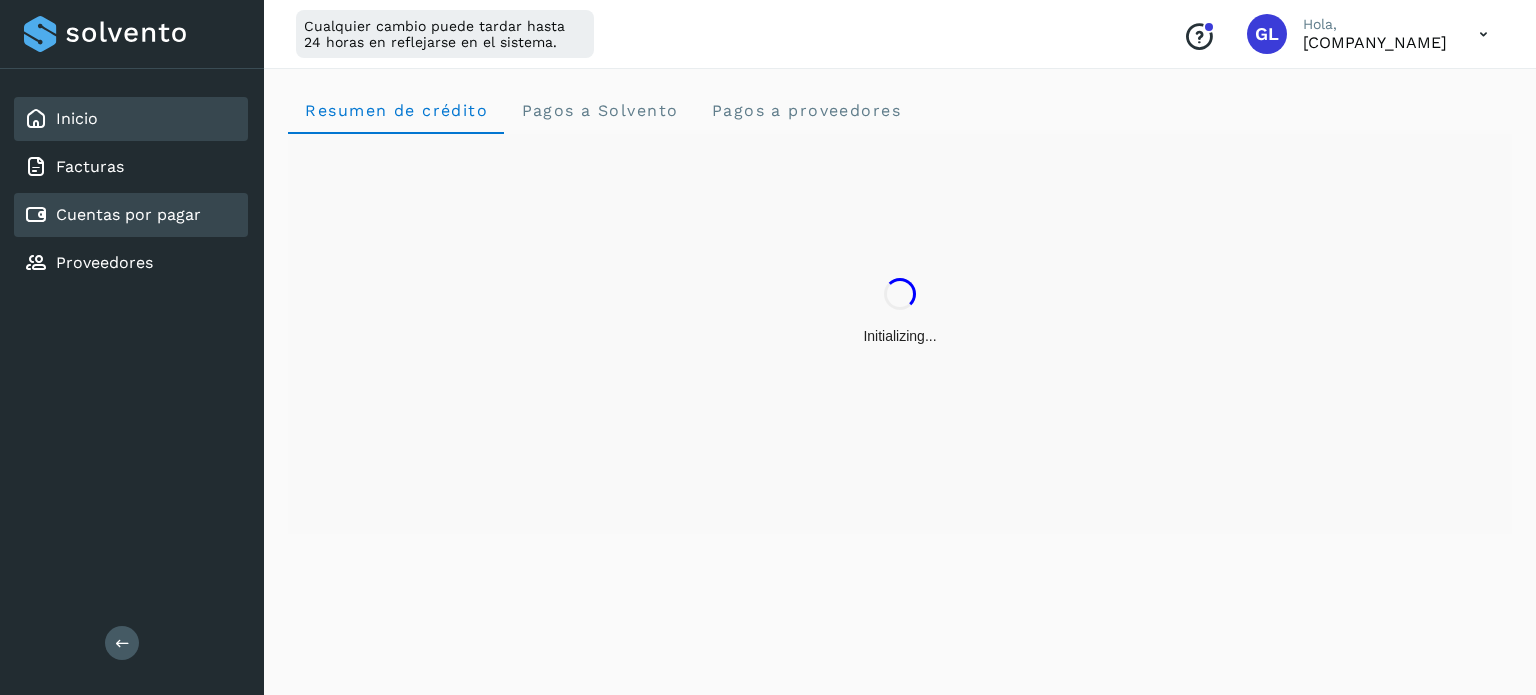 click on "Cuentas por pagar" at bounding box center [128, 214] 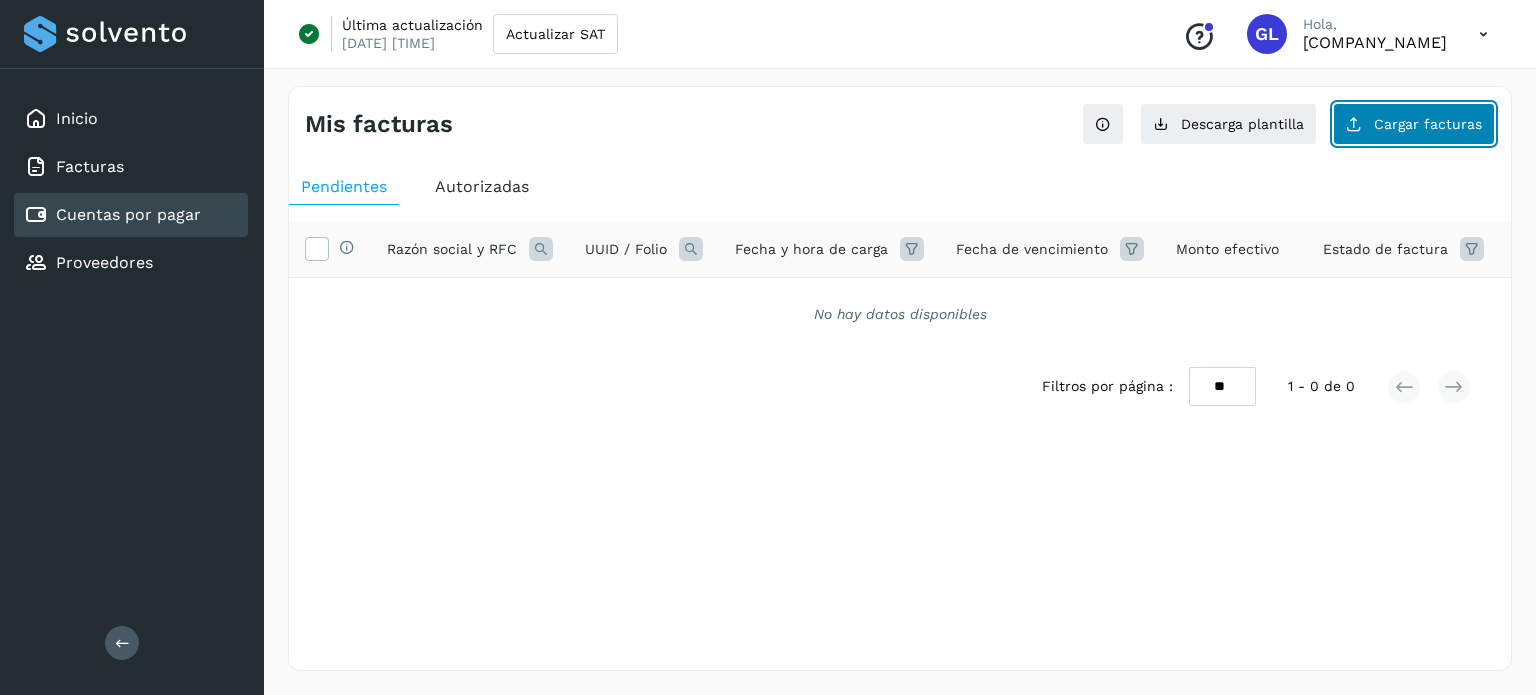 click on "Cargar facturas" 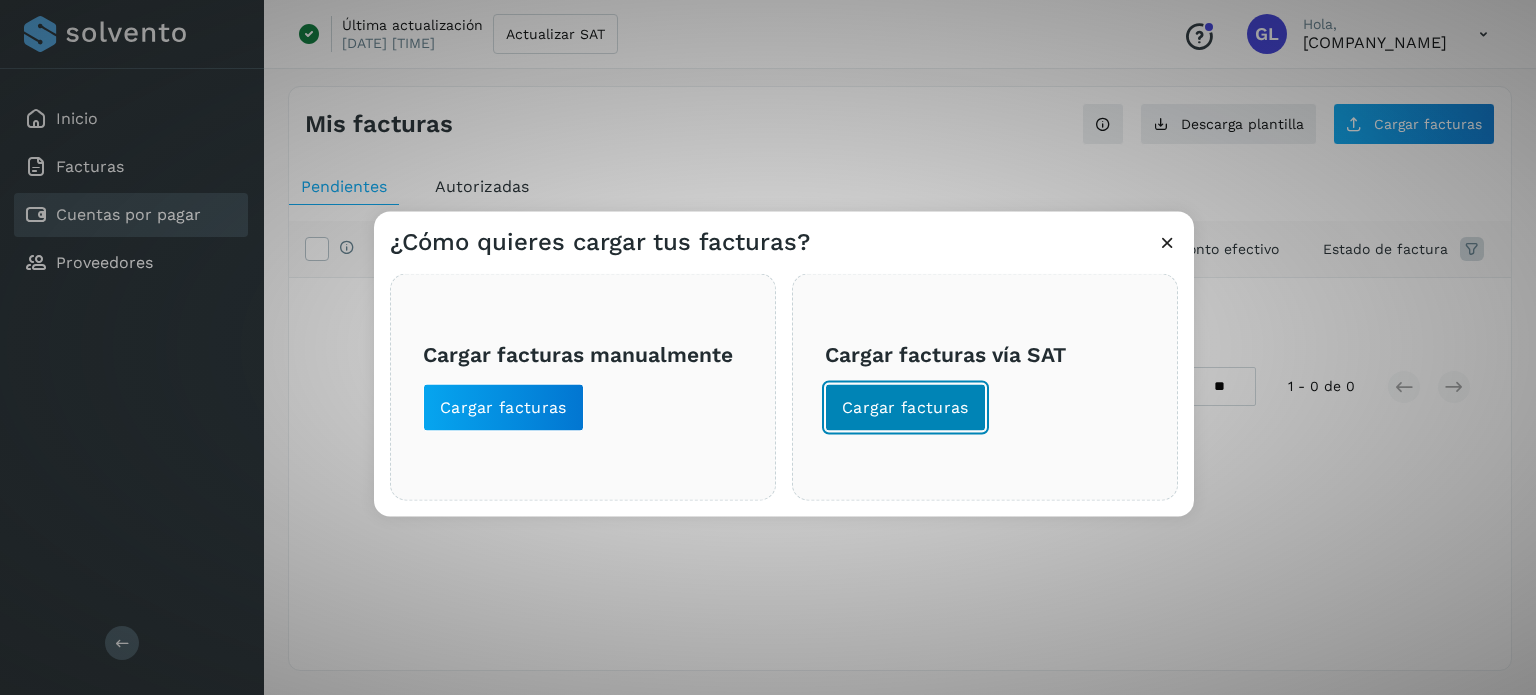 click on "Cargar facturas" 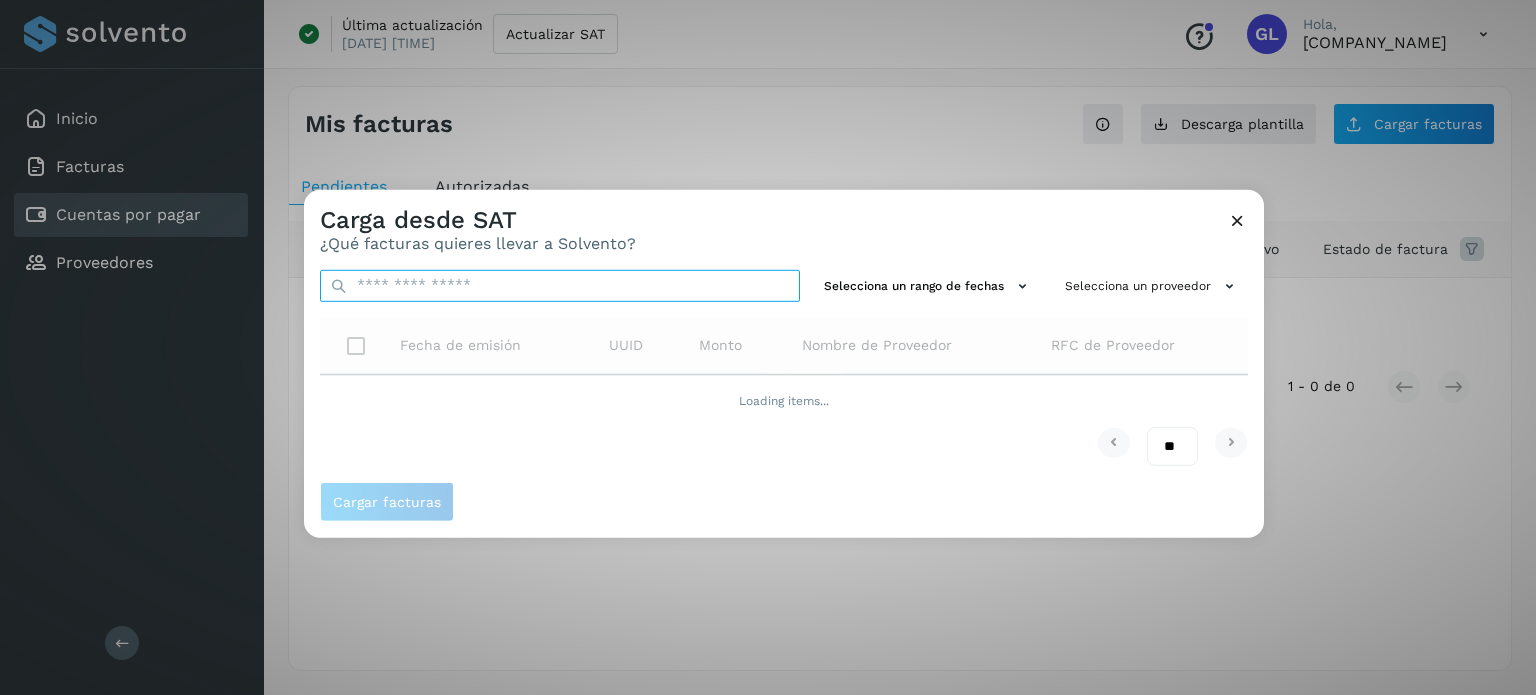 click at bounding box center [560, 285] 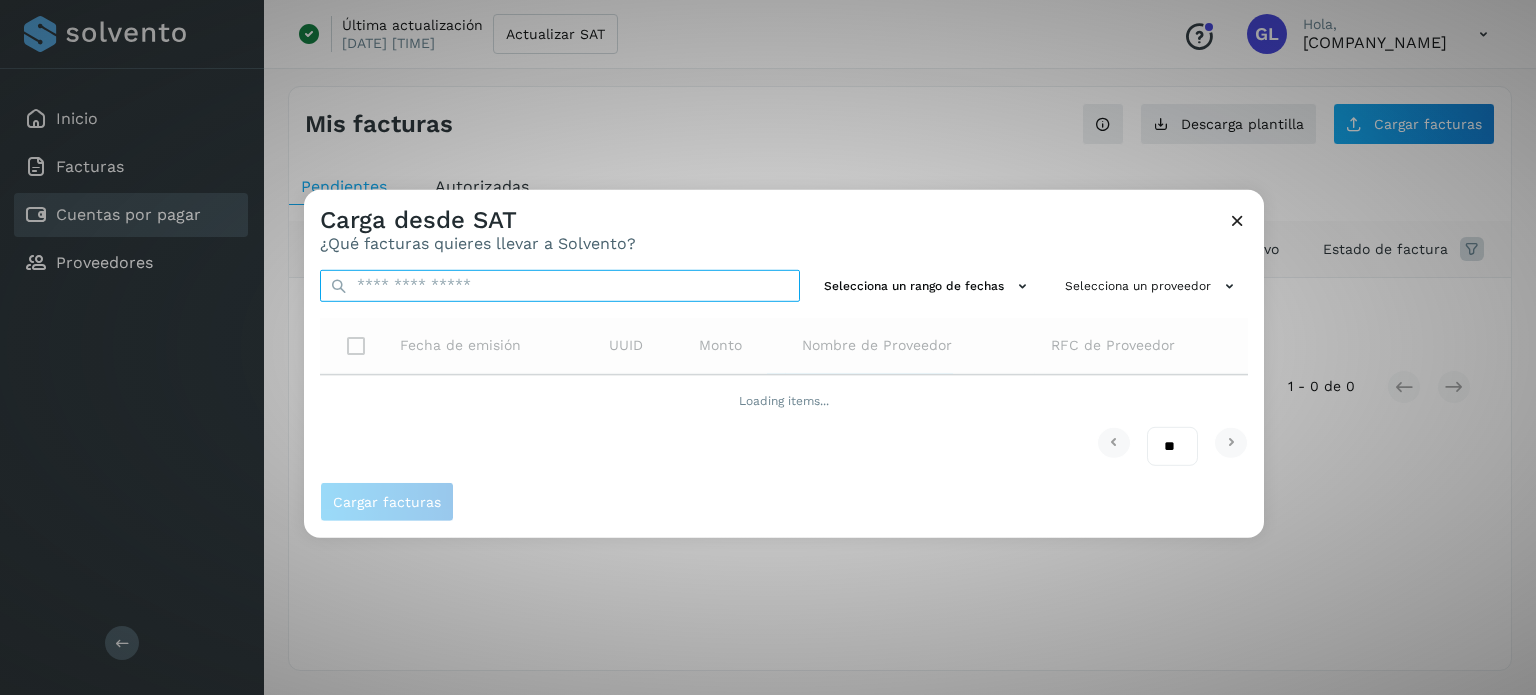 paste on "**********" 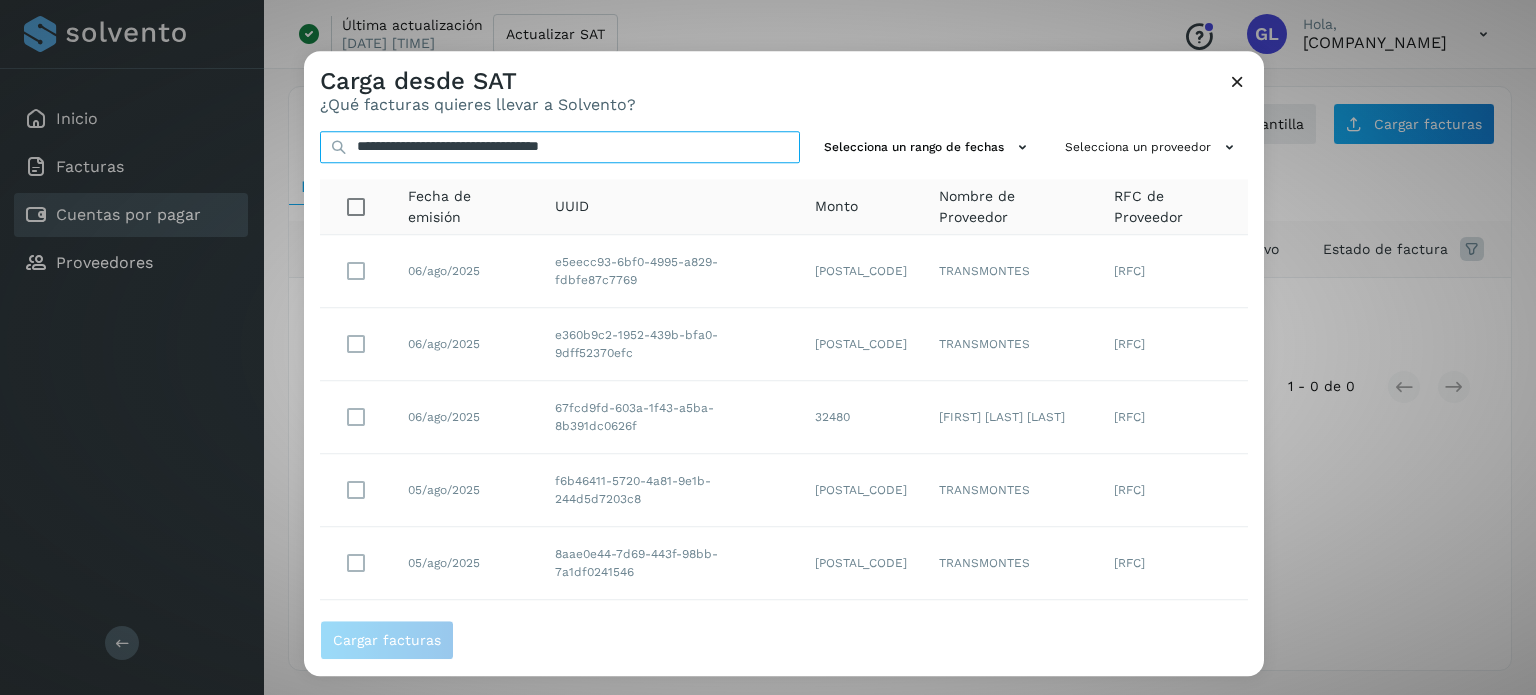 scroll, scrollTop: 396, scrollLeft: 0, axis: vertical 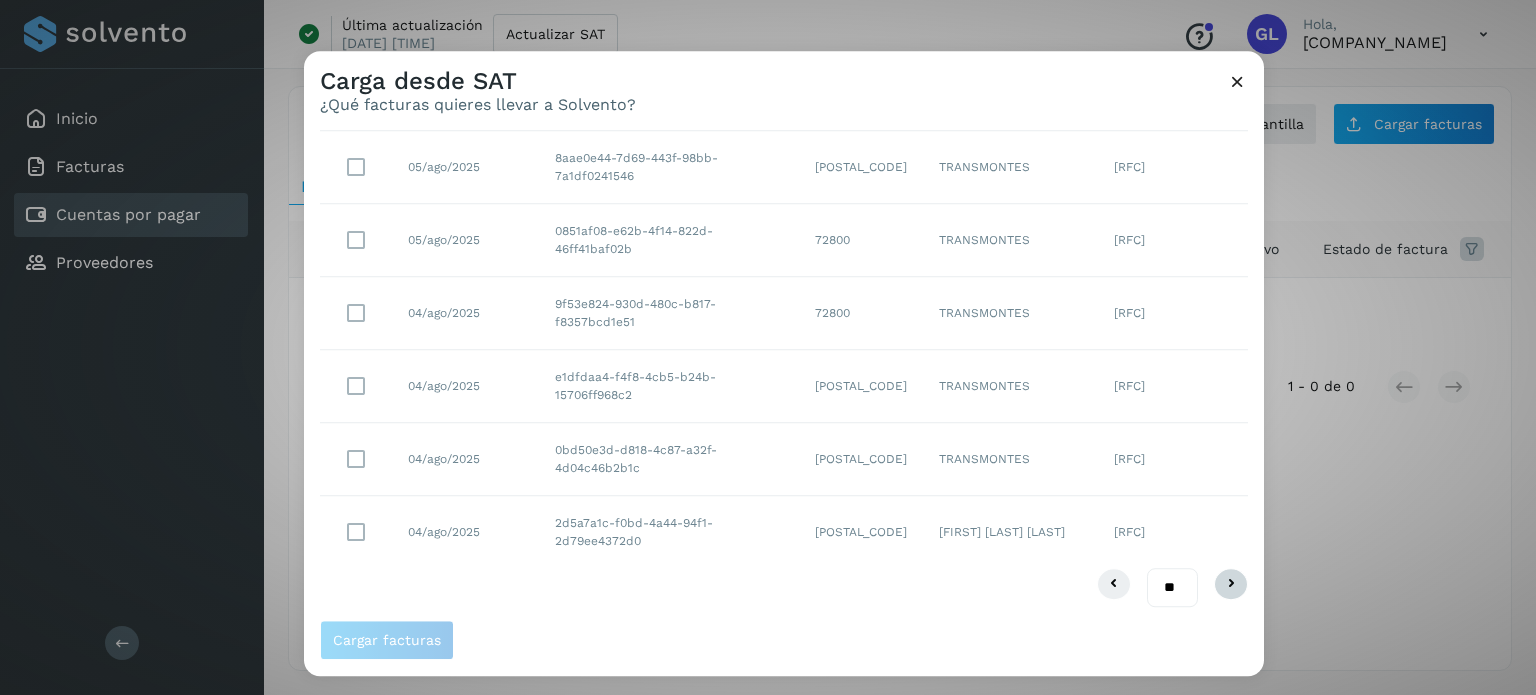 type on "**********" 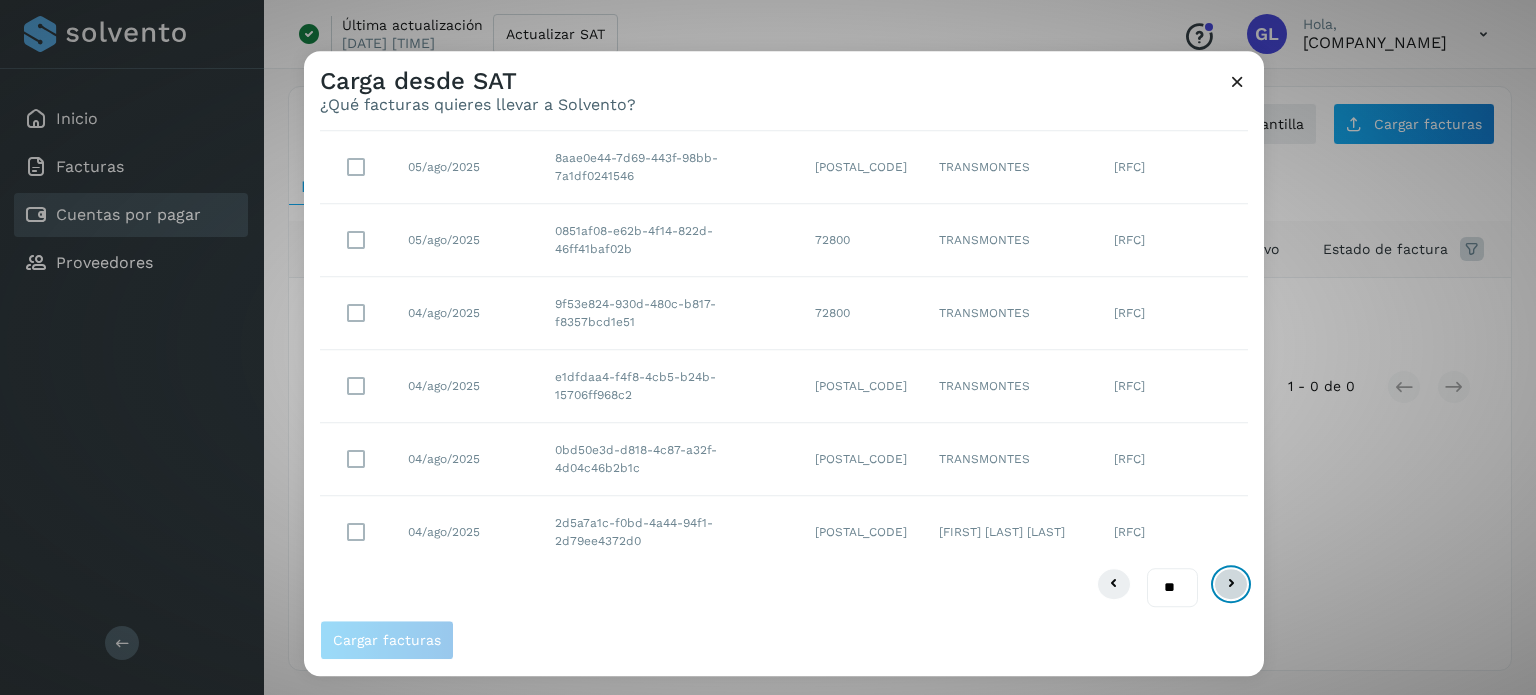 click at bounding box center (1231, 585) 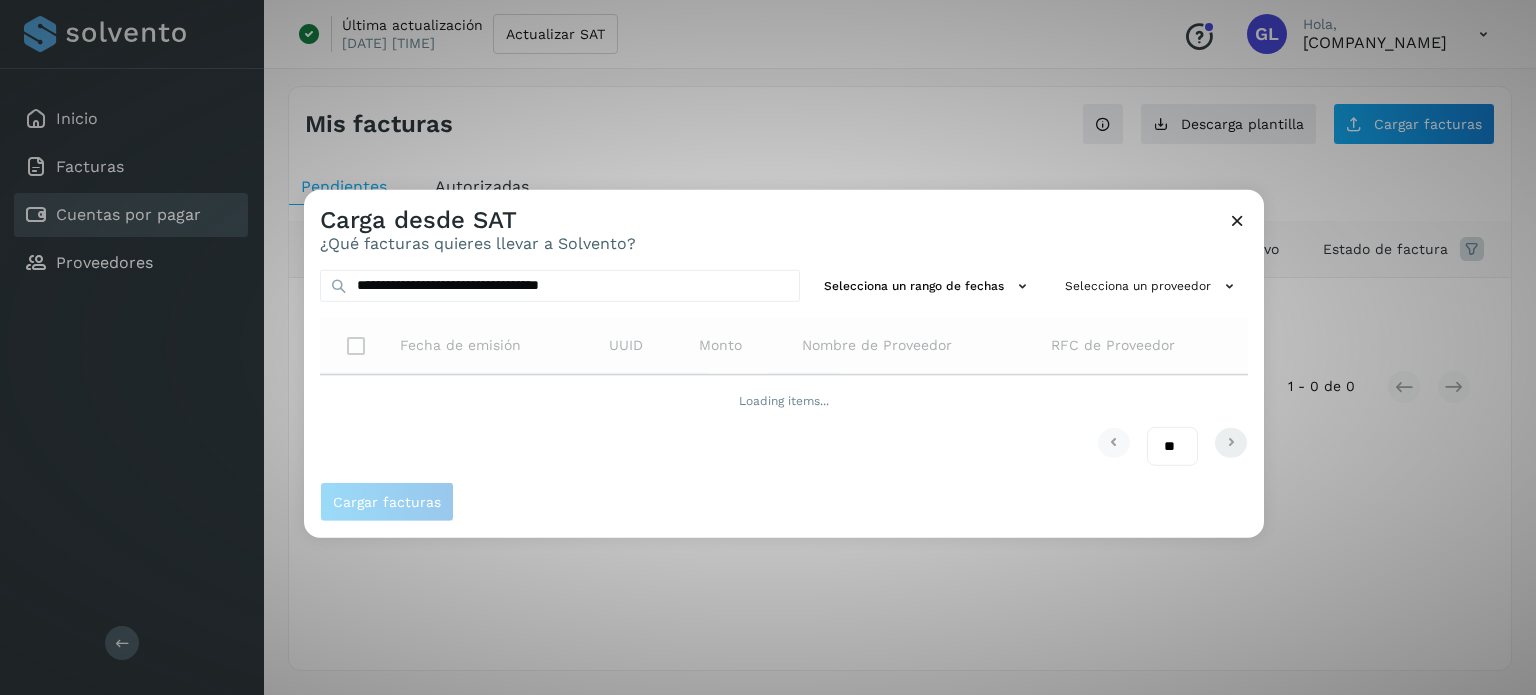 scroll, scrollTop: 0, scrollLeft: 0, axis: both 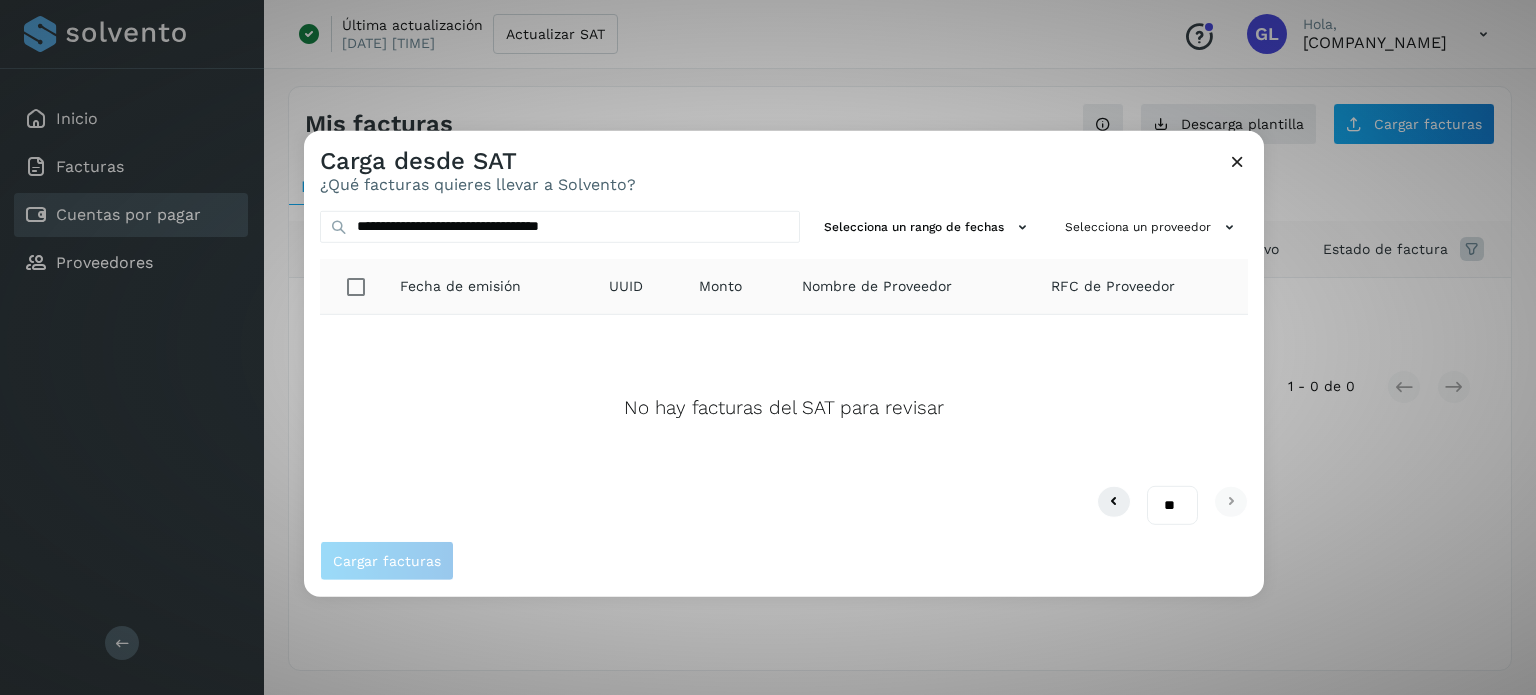 click at bounding box center (1237, 160) 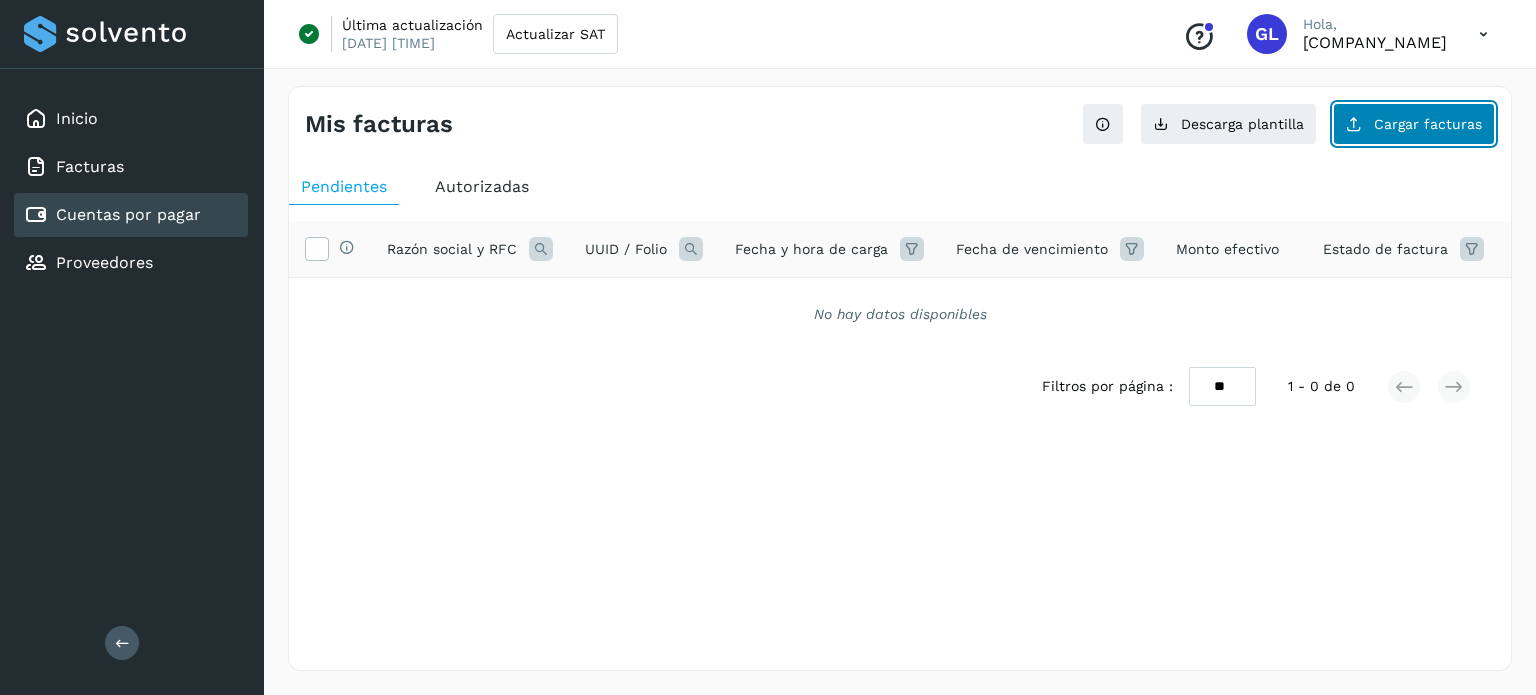 click on "Cargar facturas" 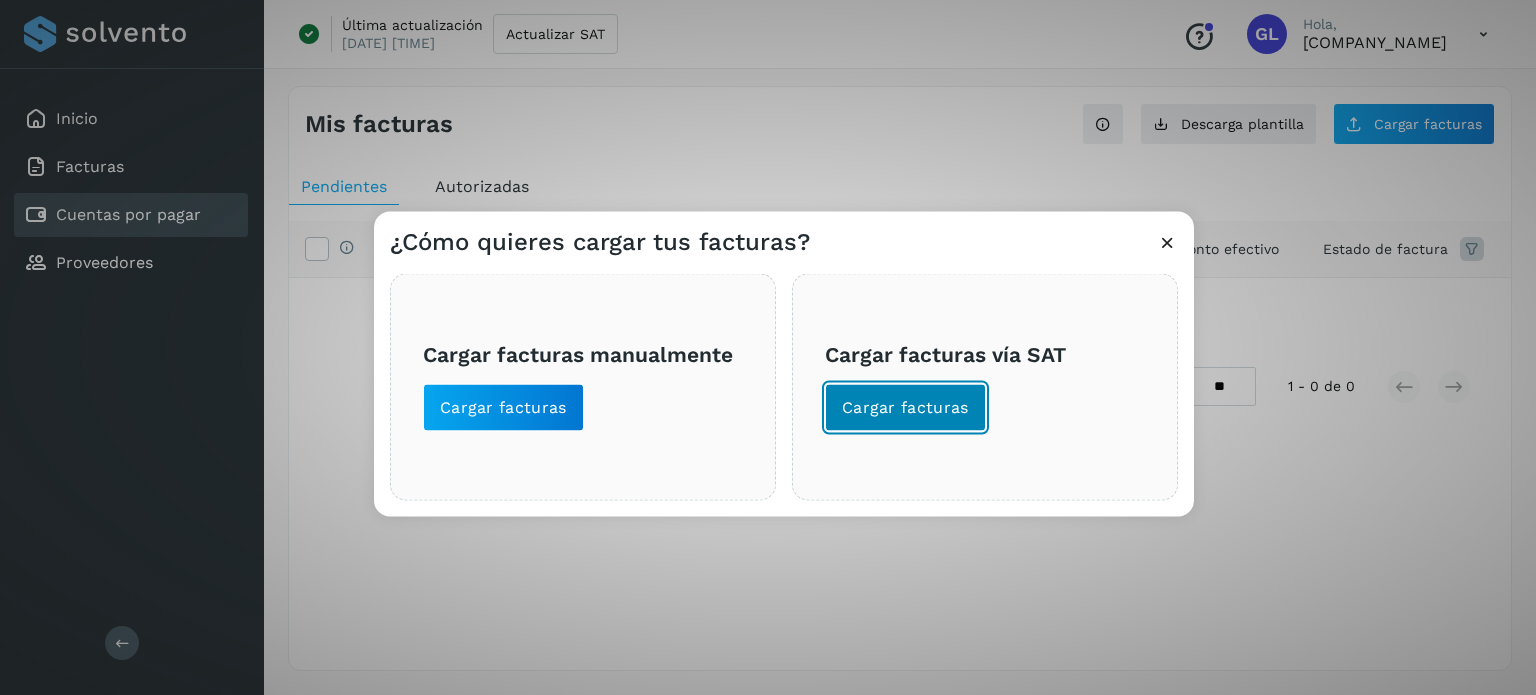 click on "Cargar facturas" at bounding box center (905, 407) 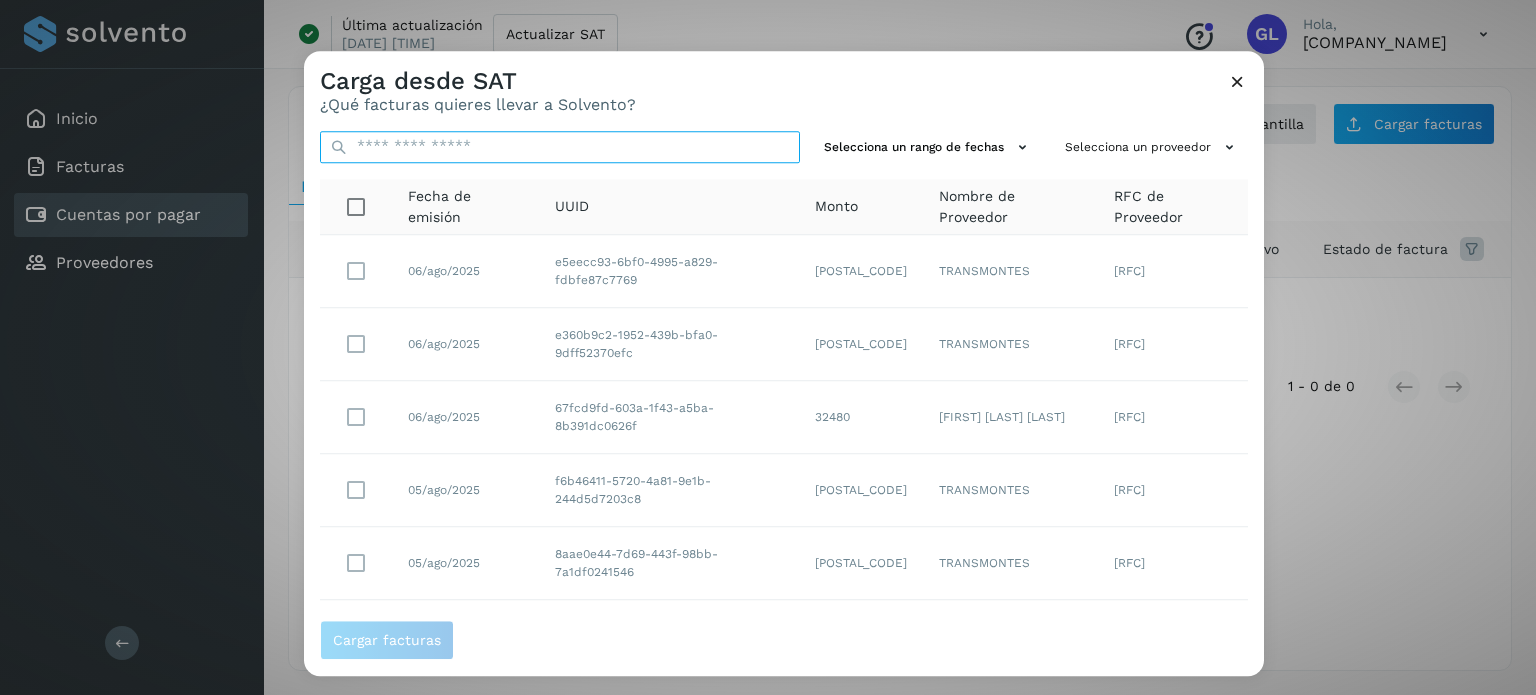 click at bounding box center [560, 147] 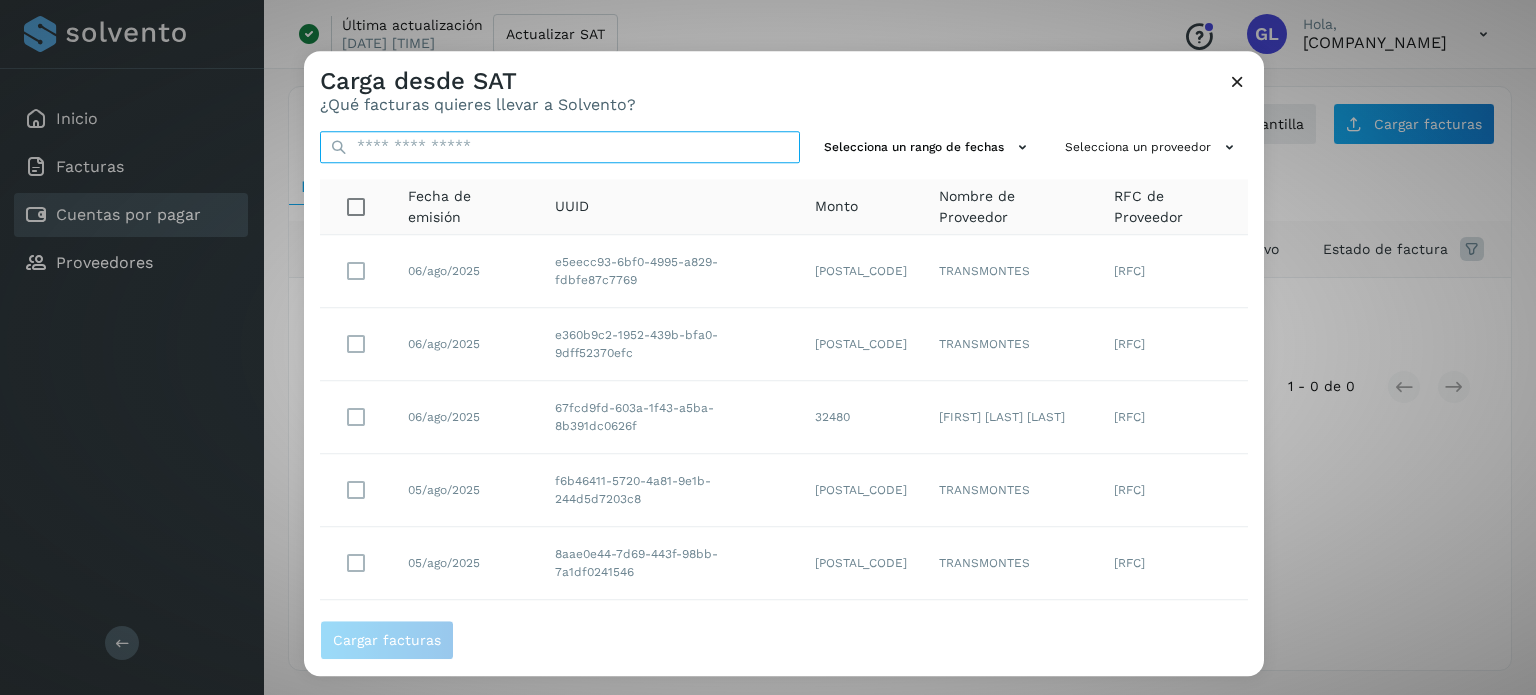 paste on "**********" 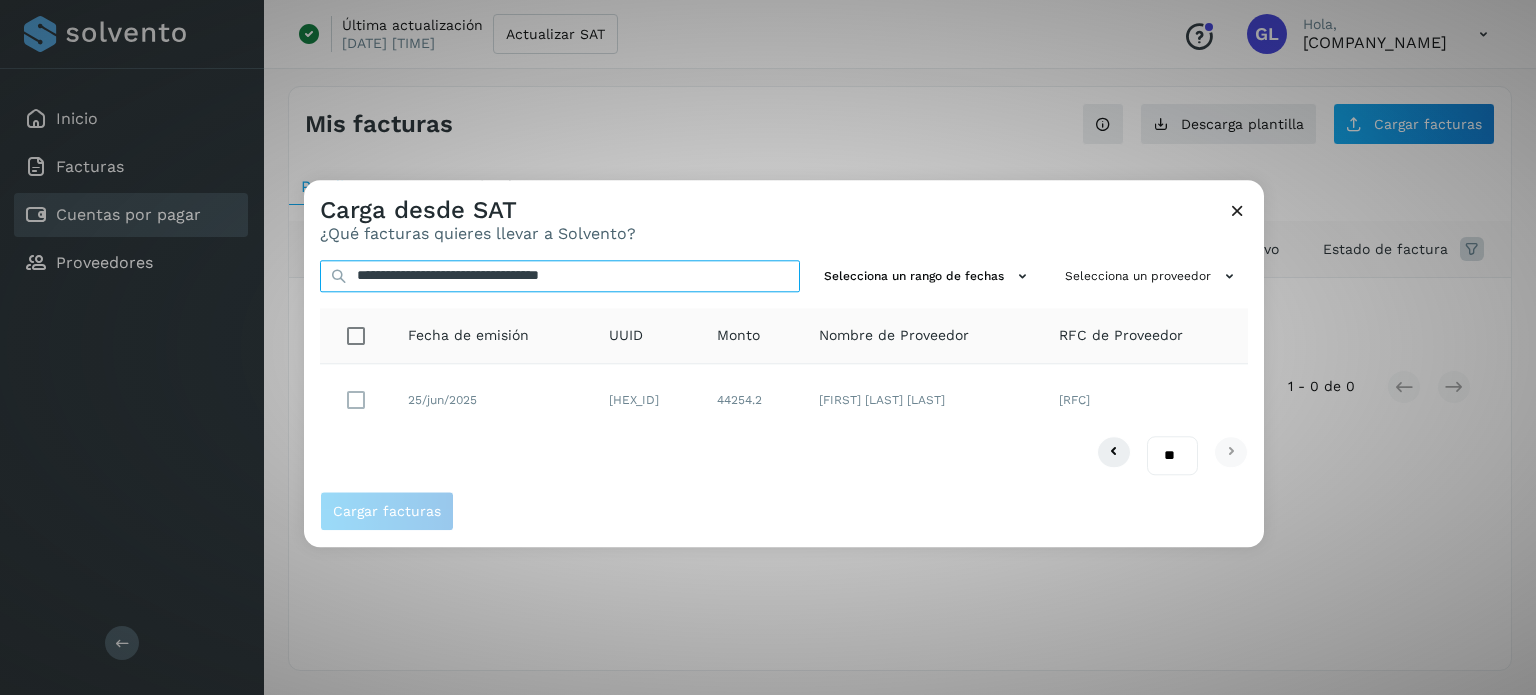 type on "**********" 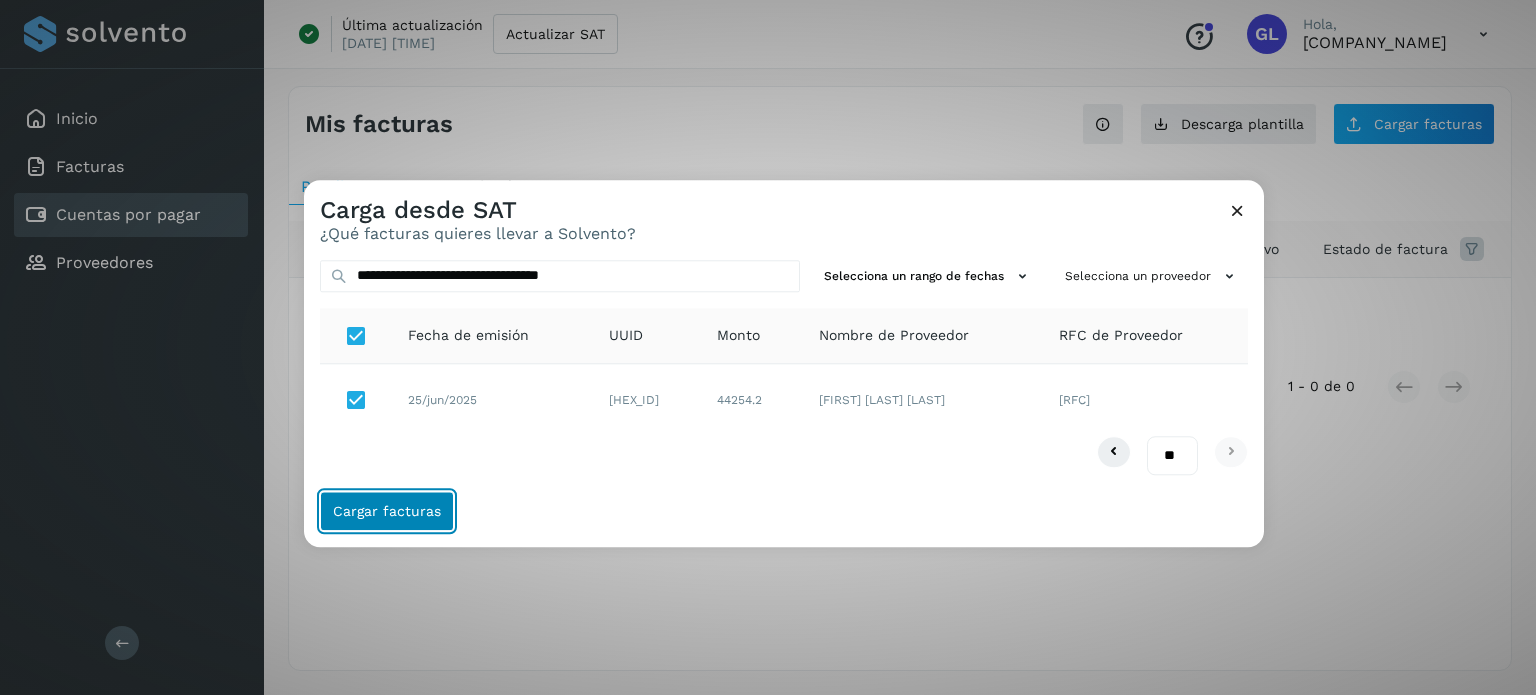 click on "Cargar facturas" 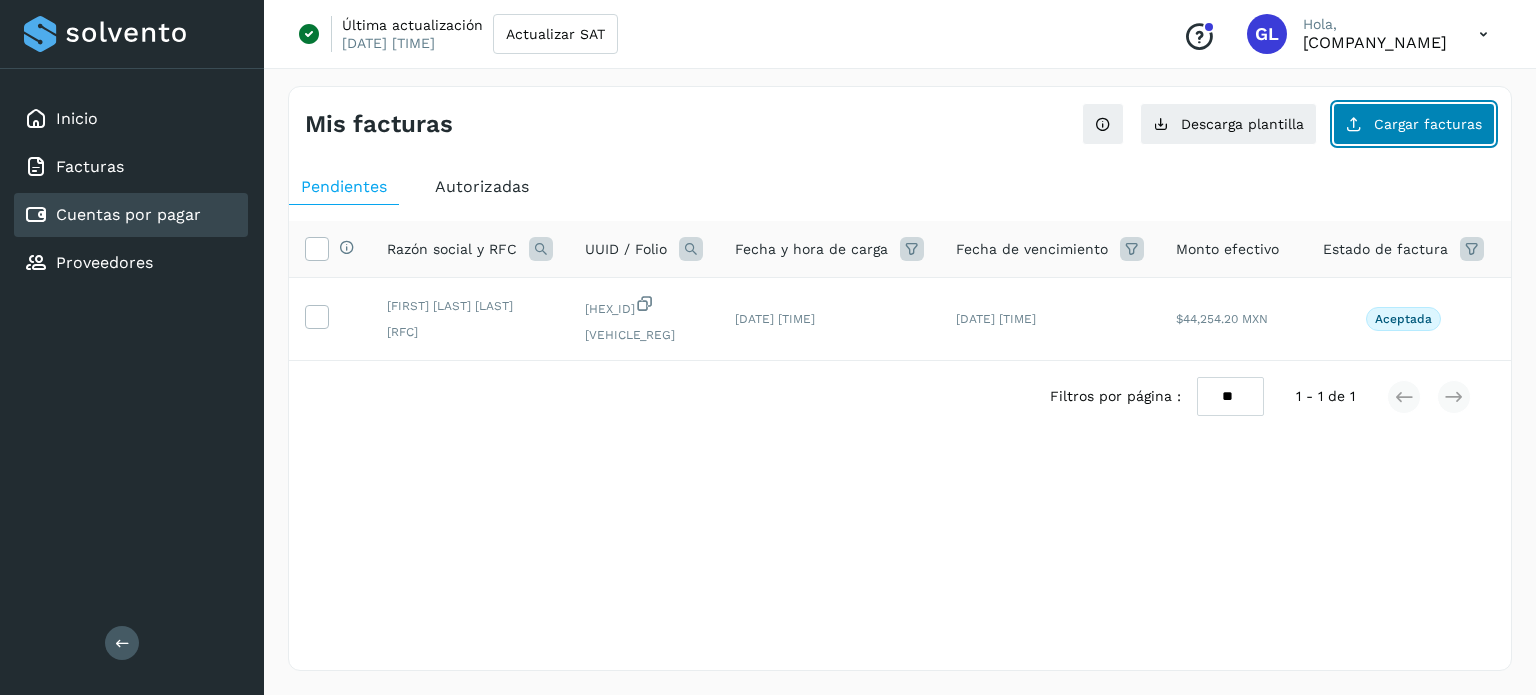 click on "Cargar facturas" 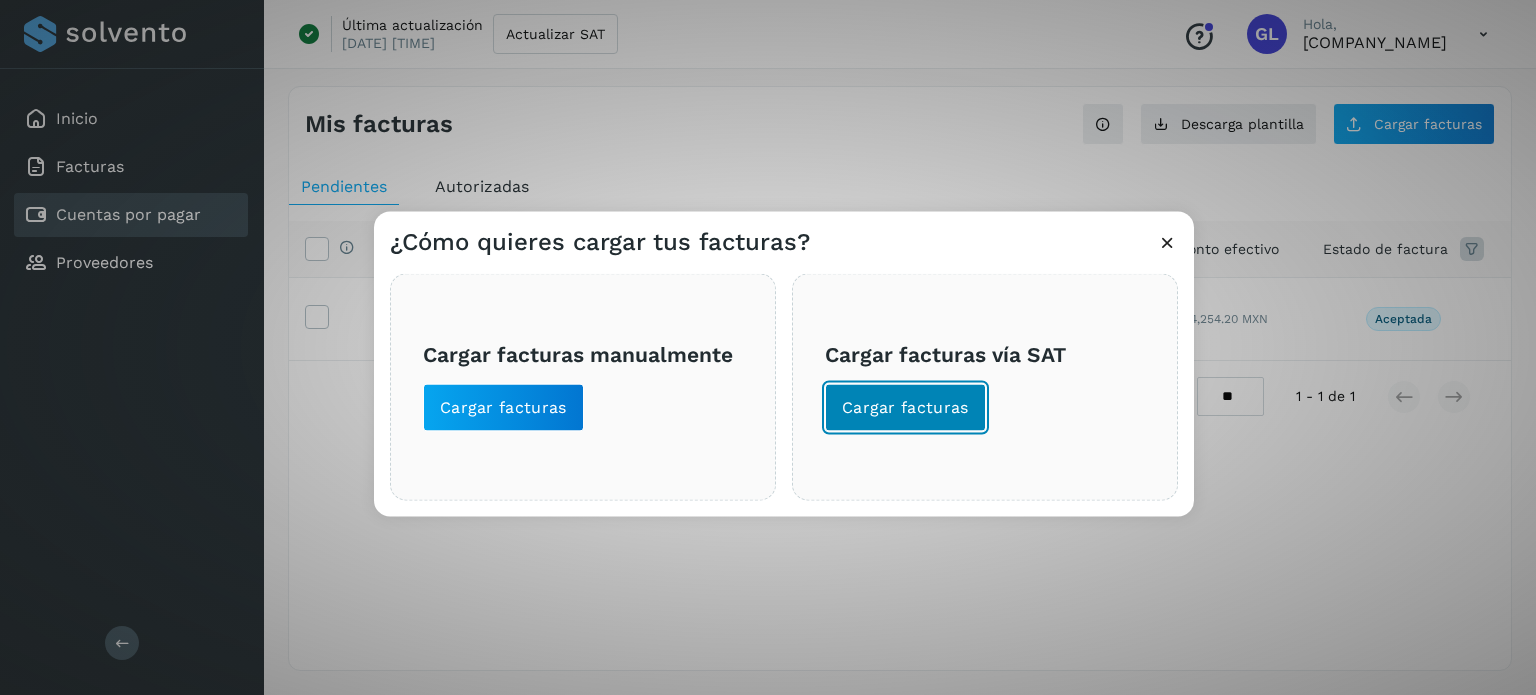 click on "Cargar facturas" 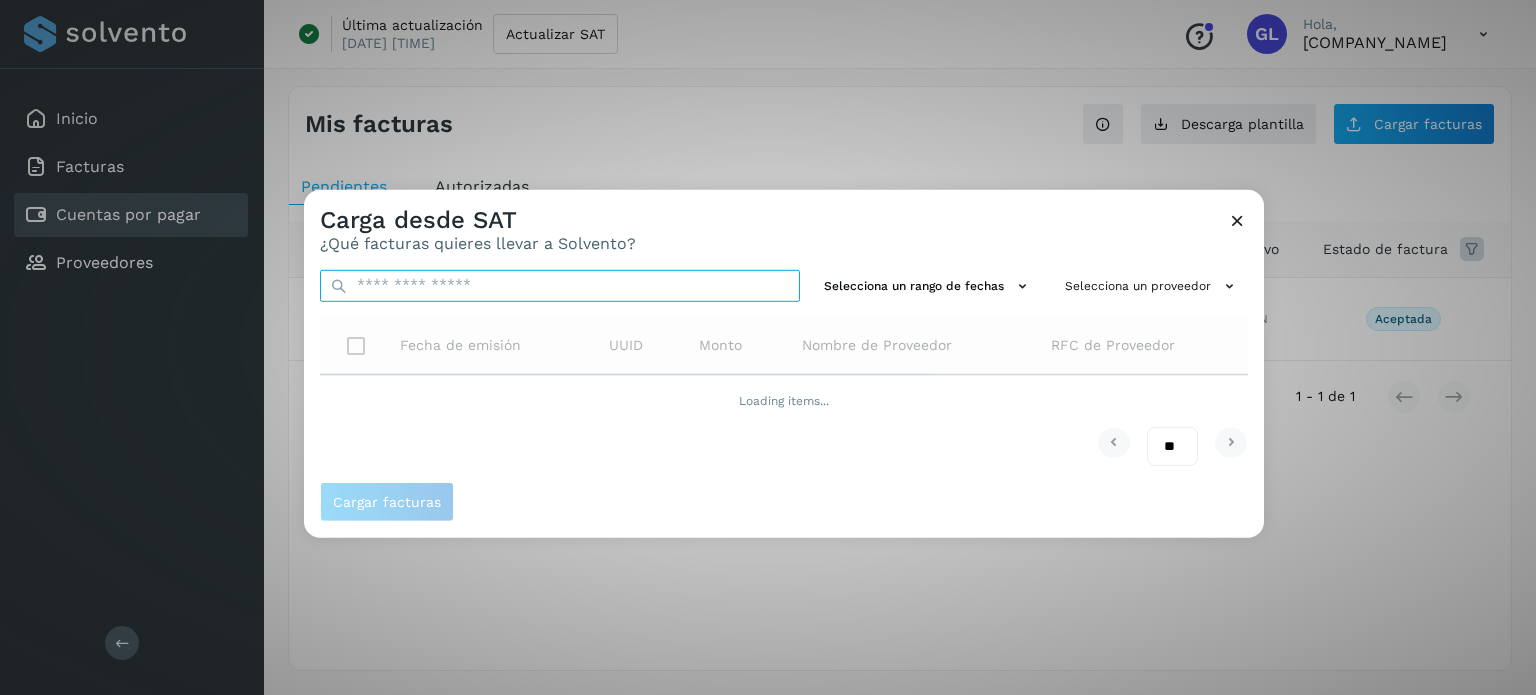 click at bounding box center (560, 285) 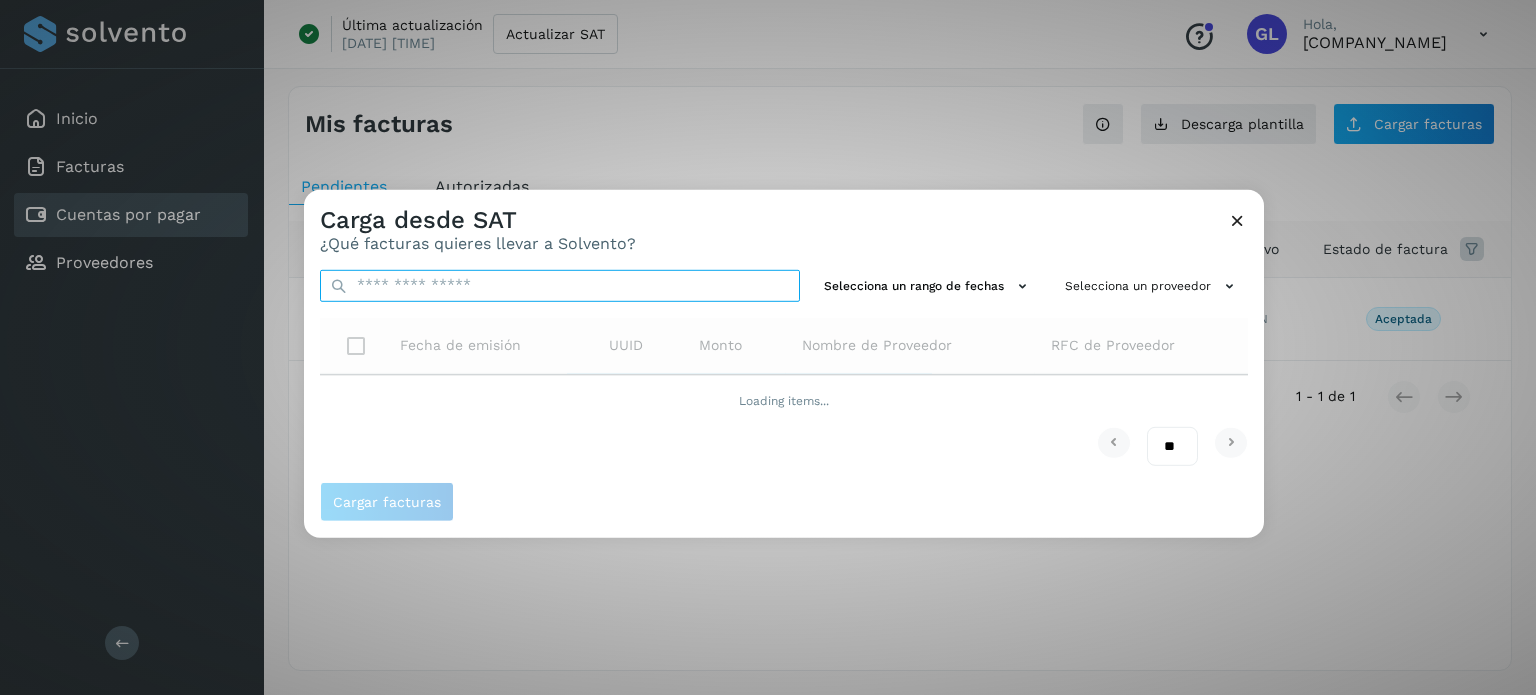 paste on "**********" 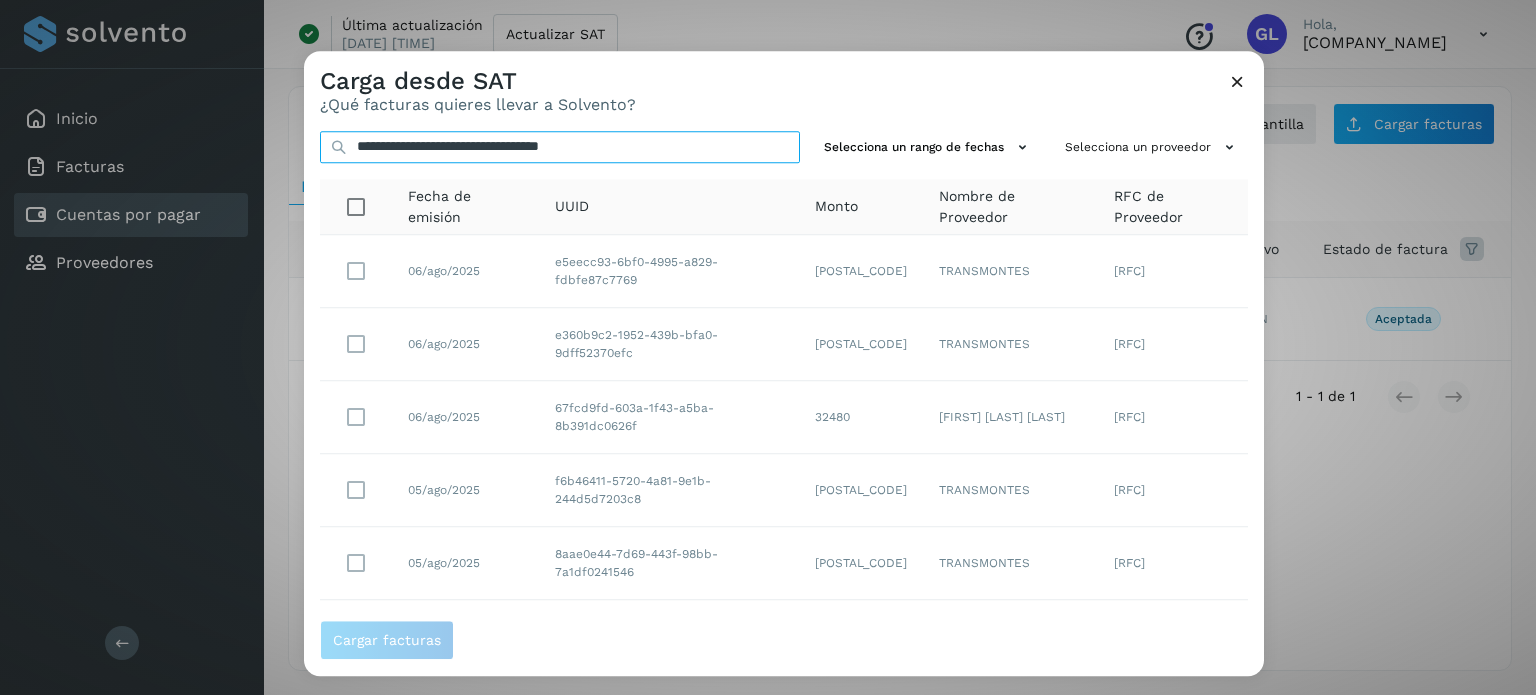 scroll, scrollTop: 396, scrollLeft: 0, axis: vertical 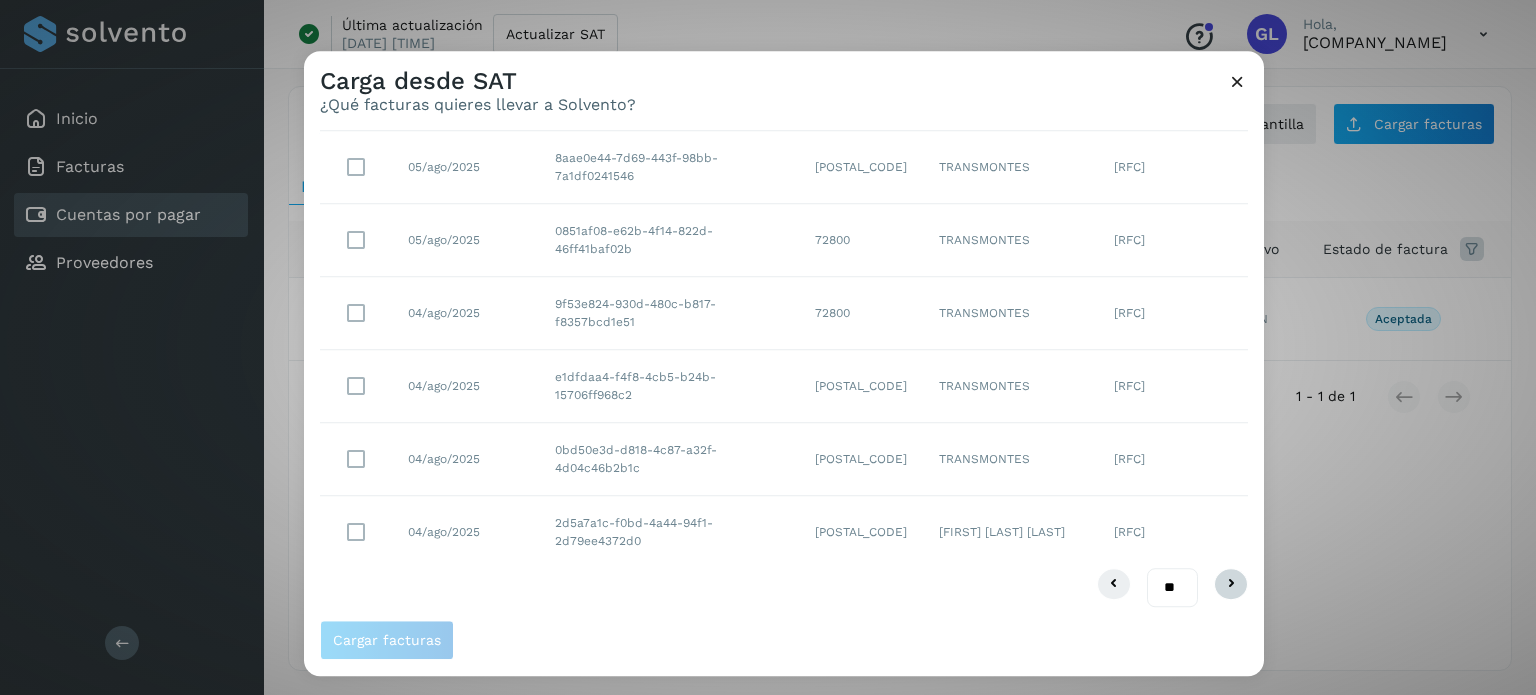 type on "**********" 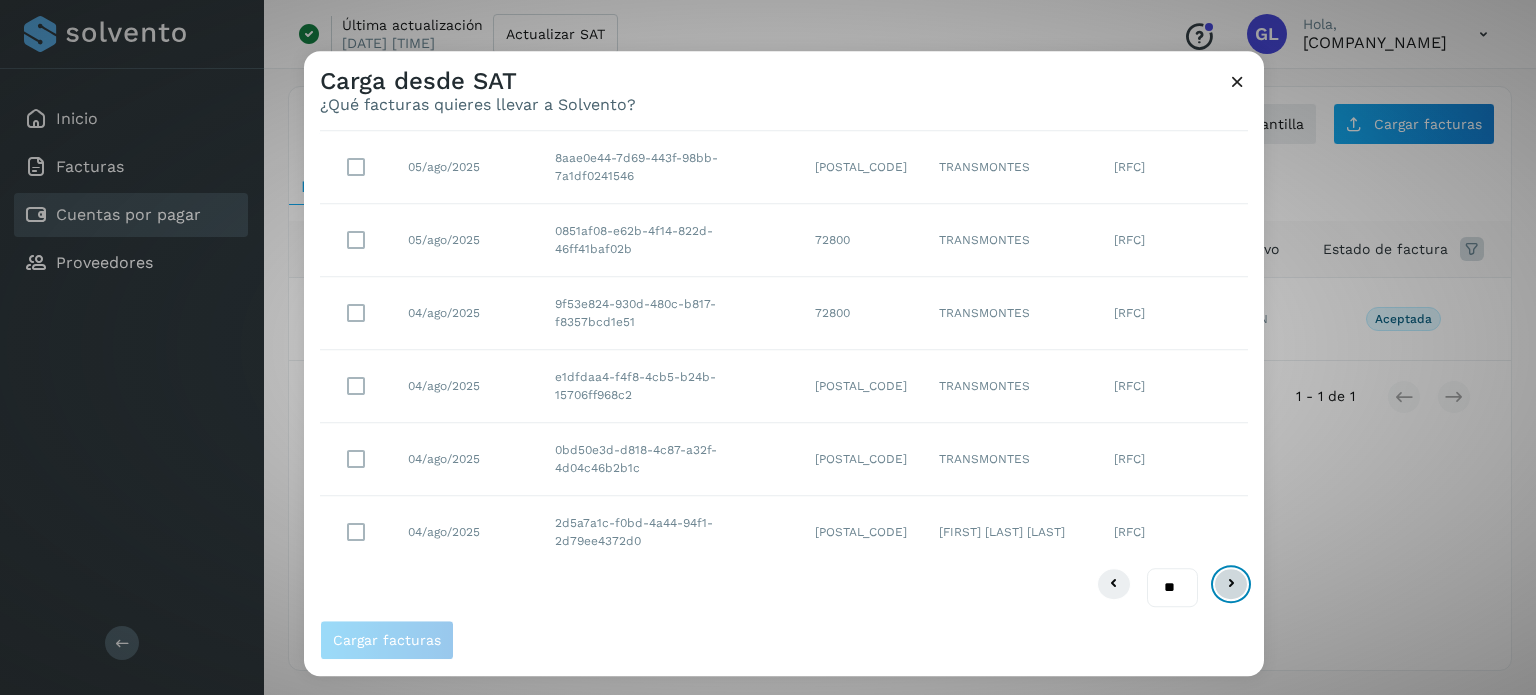 click at bounding box center (1231, 585) 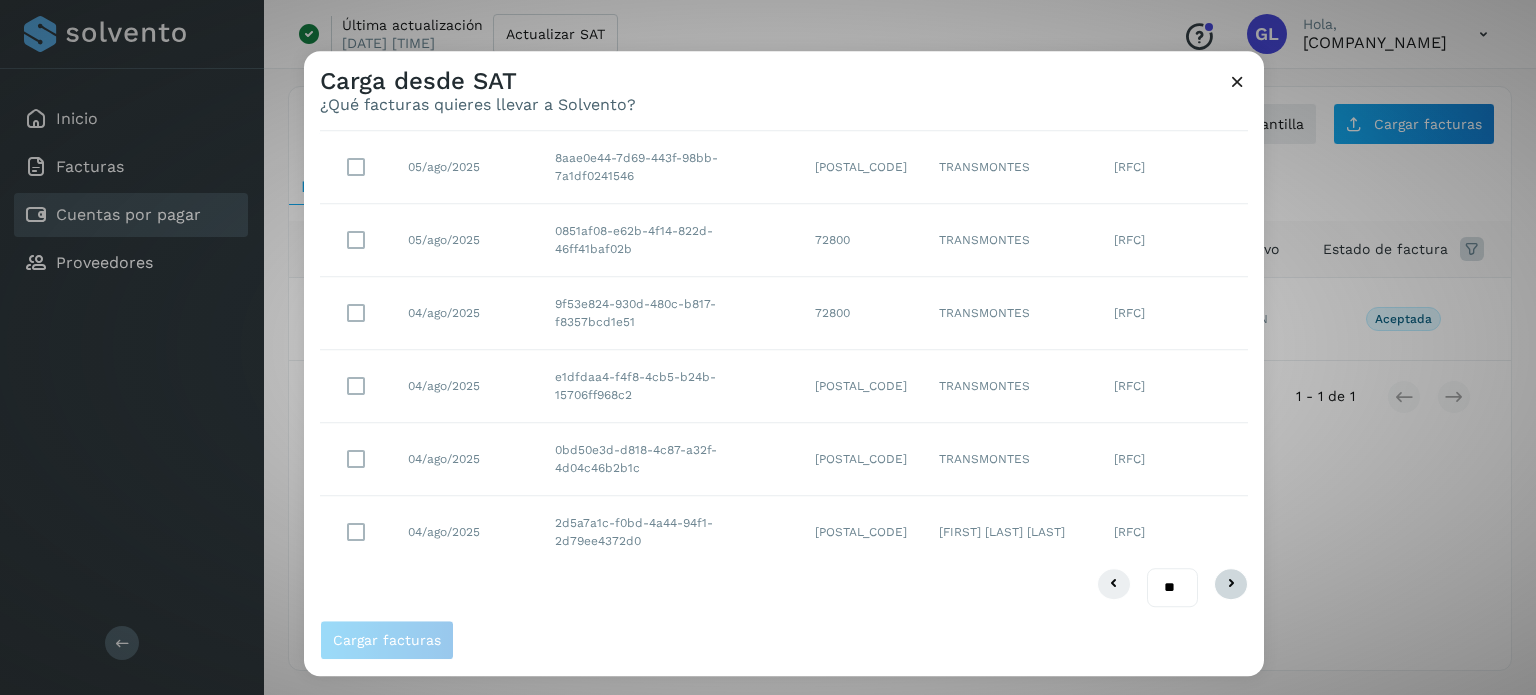 scroll, scrollTop: 0, scrollLeft: 0, axis: both 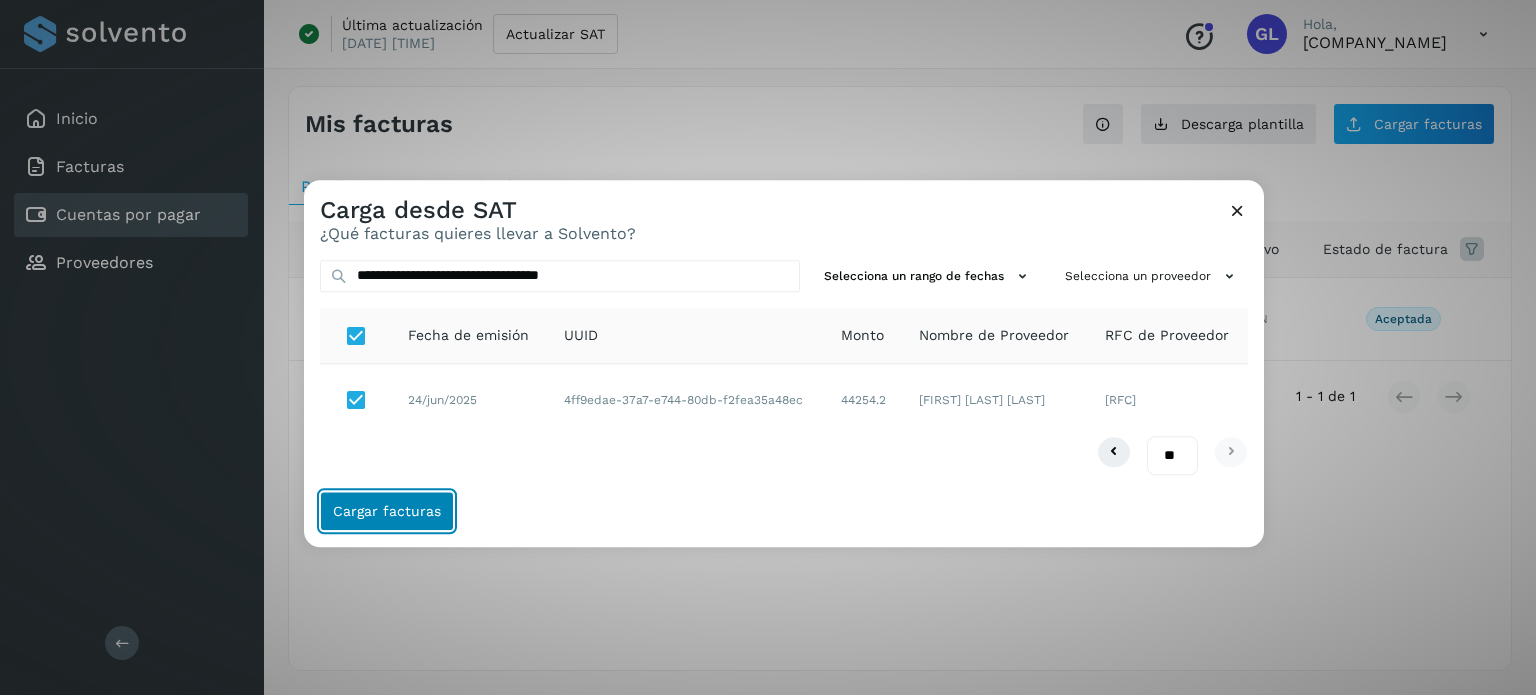 click on "Cargar facturas" 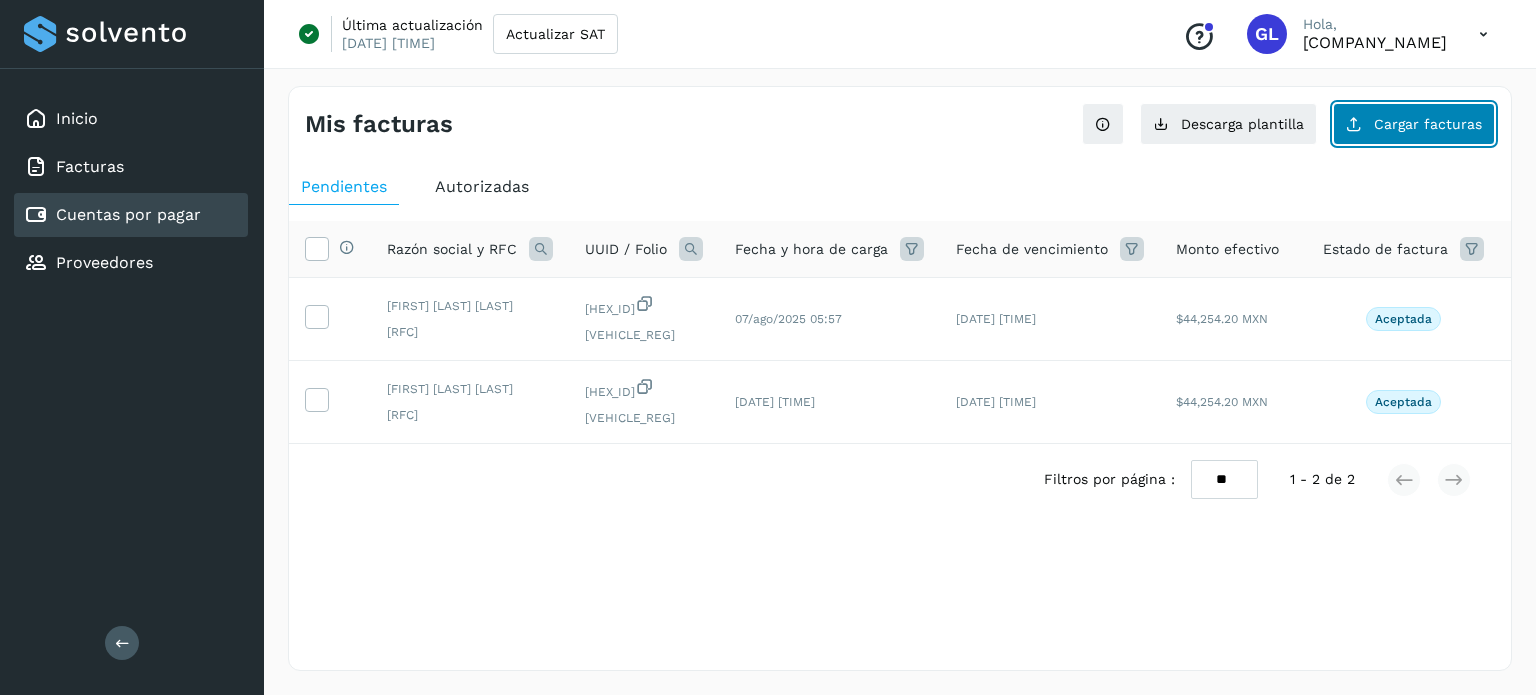 click on "Cargar facturas" 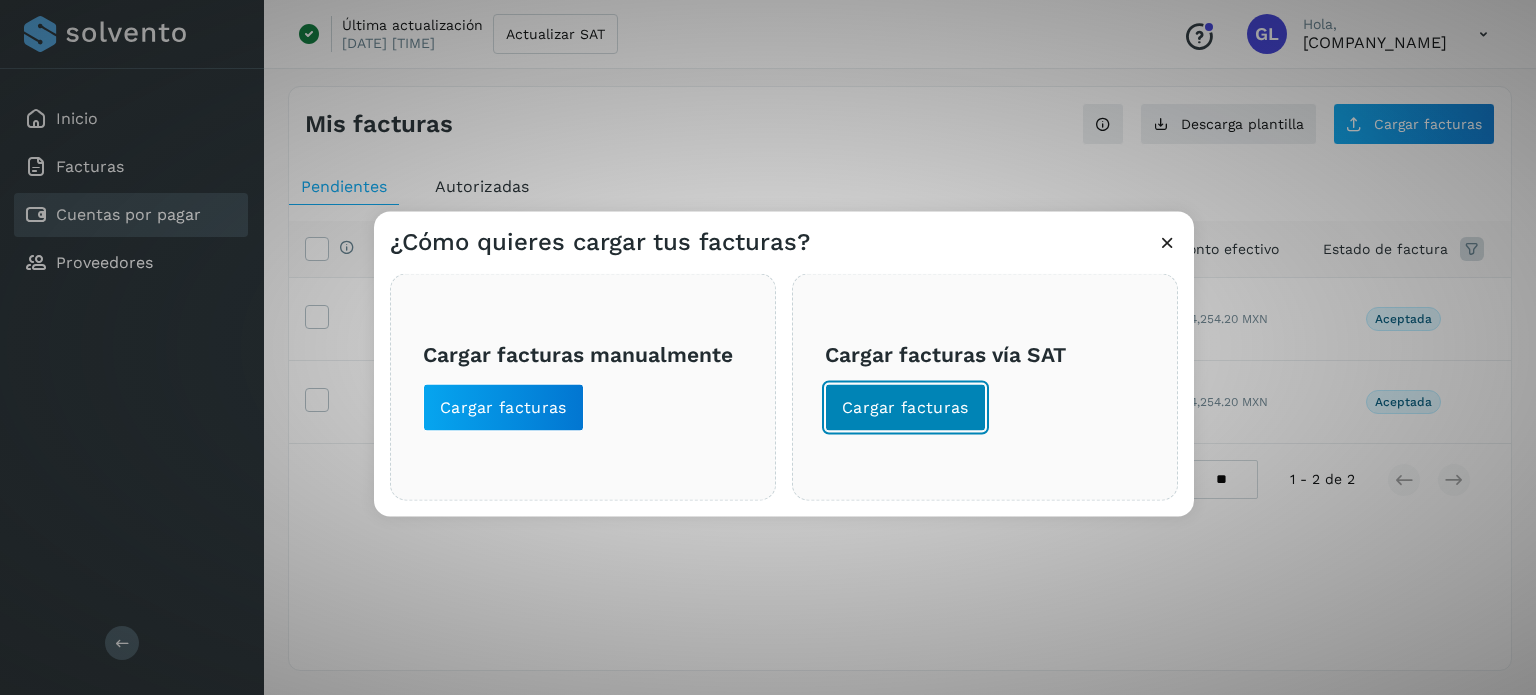 click on "Cargar facturas" 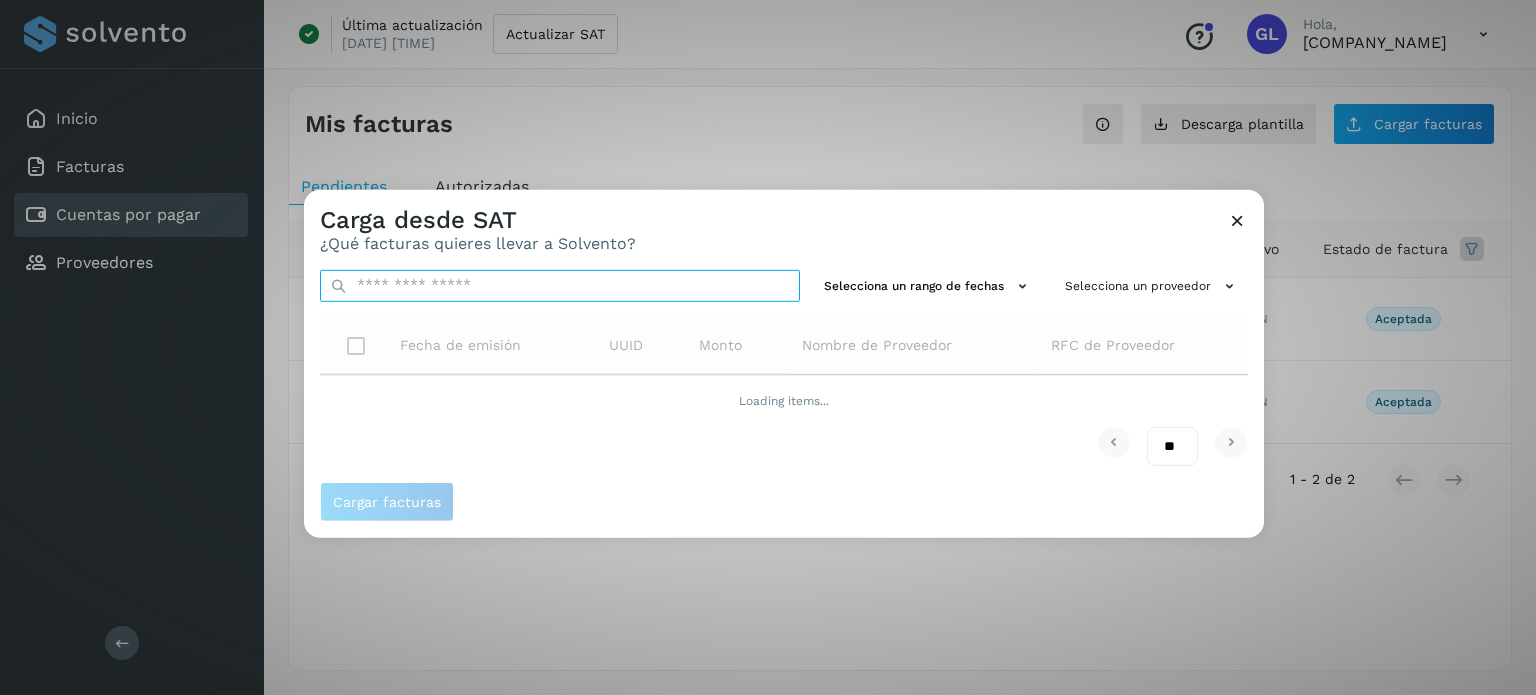 click at bounding box center [560, 285] 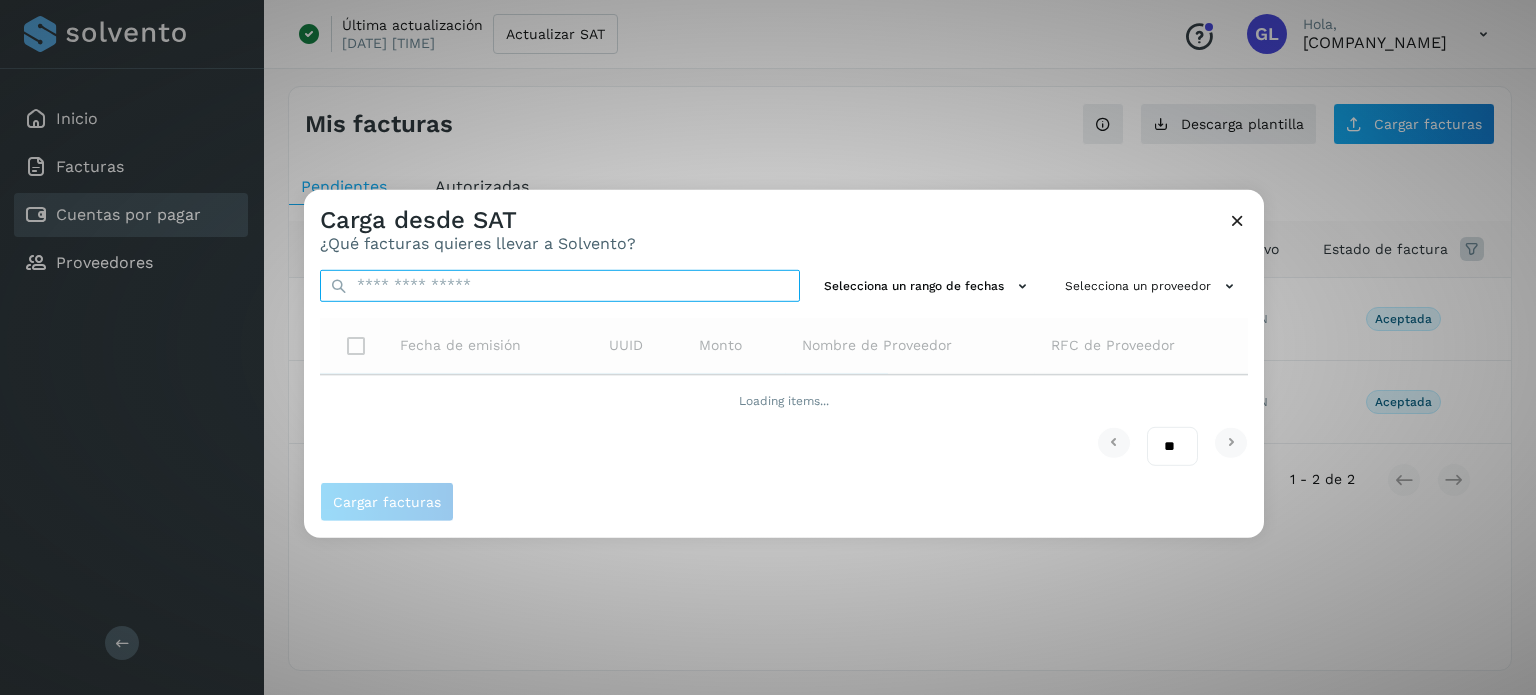 paste on "**********" 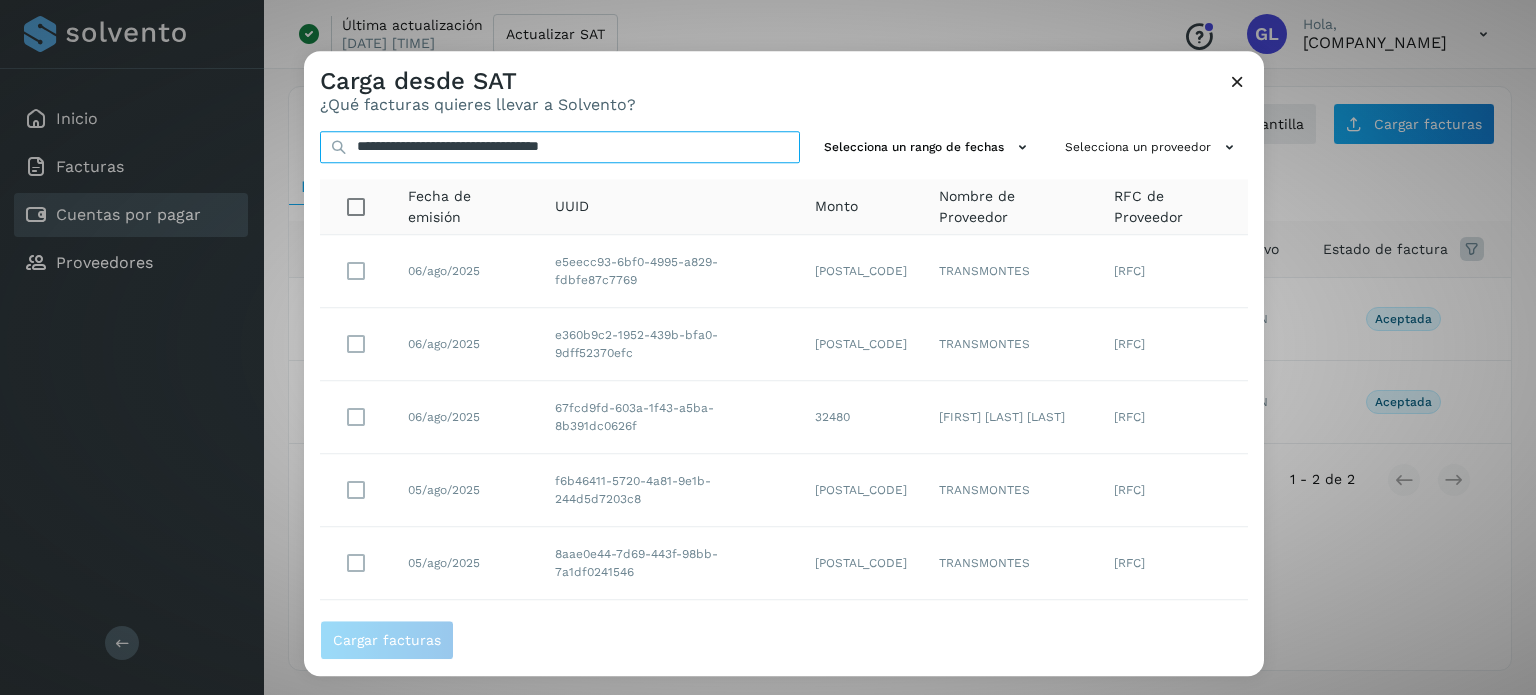 scroll, scrollTop: 396, scrollLeft: 0, axis: vertical 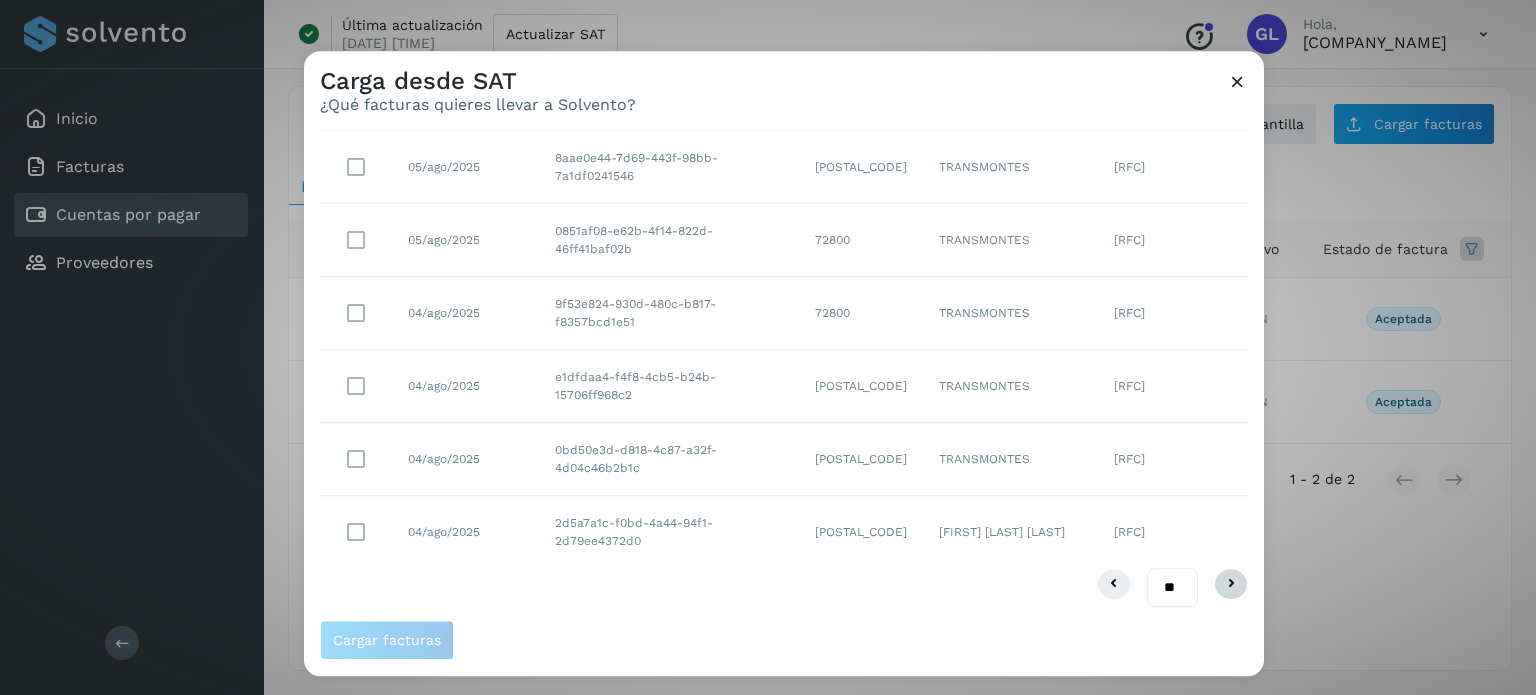 type on "**********" 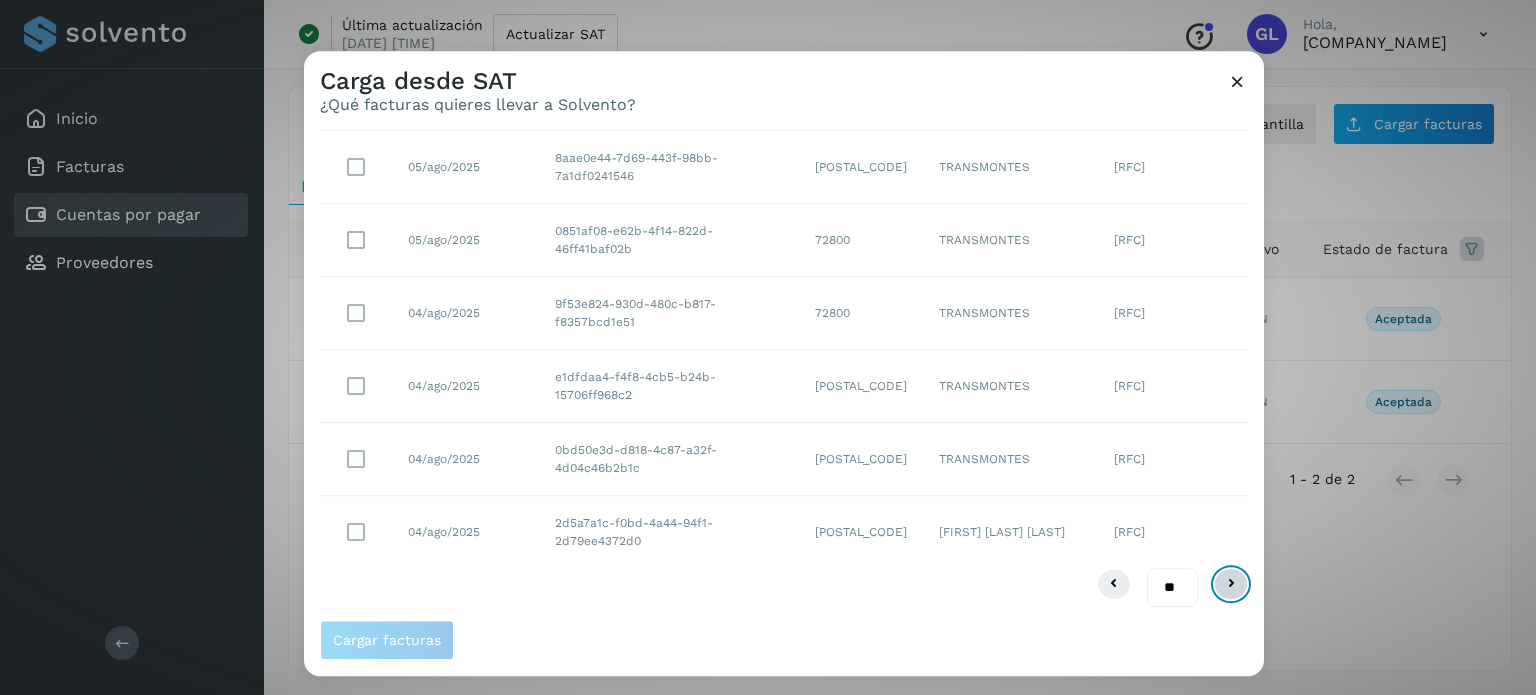 click at bounding box center (1231, 585) 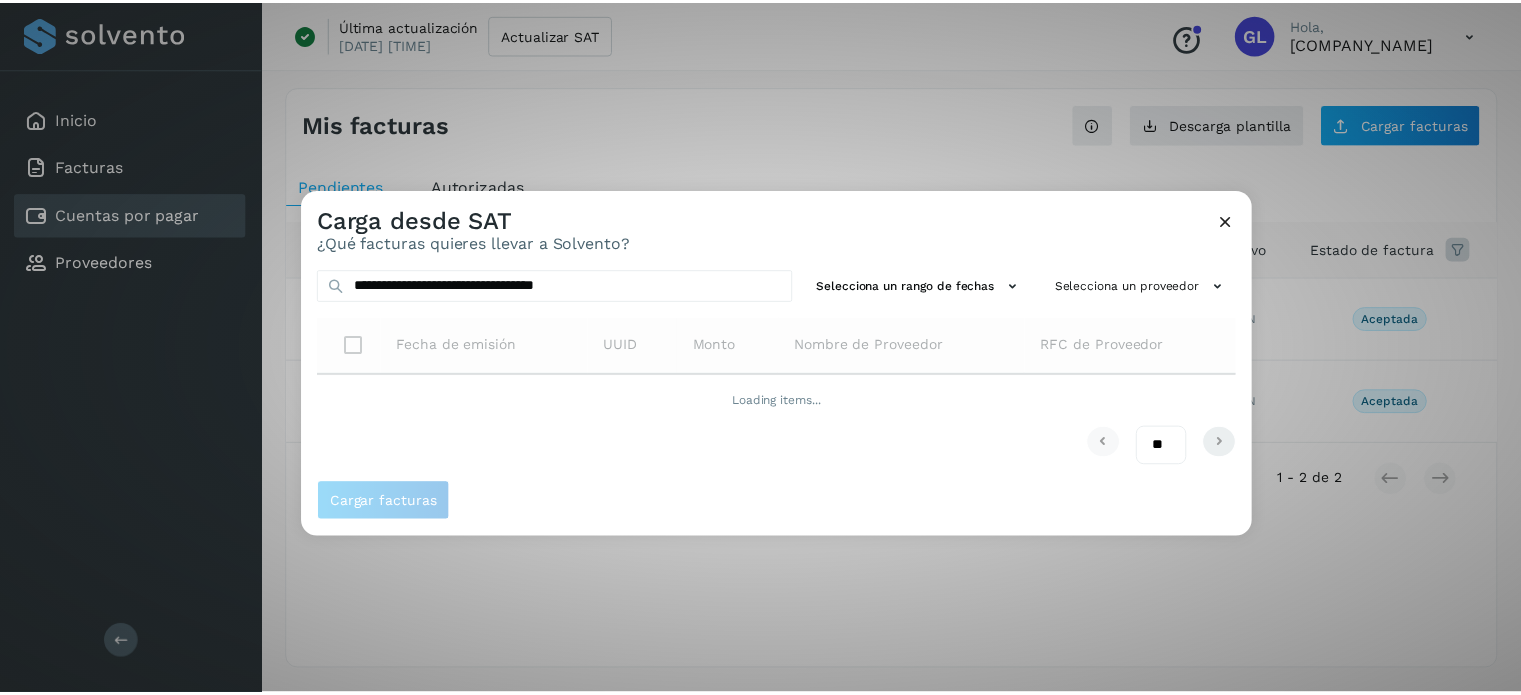 scroll, scrollTop: 0, scrollLeft: 0, axis: both 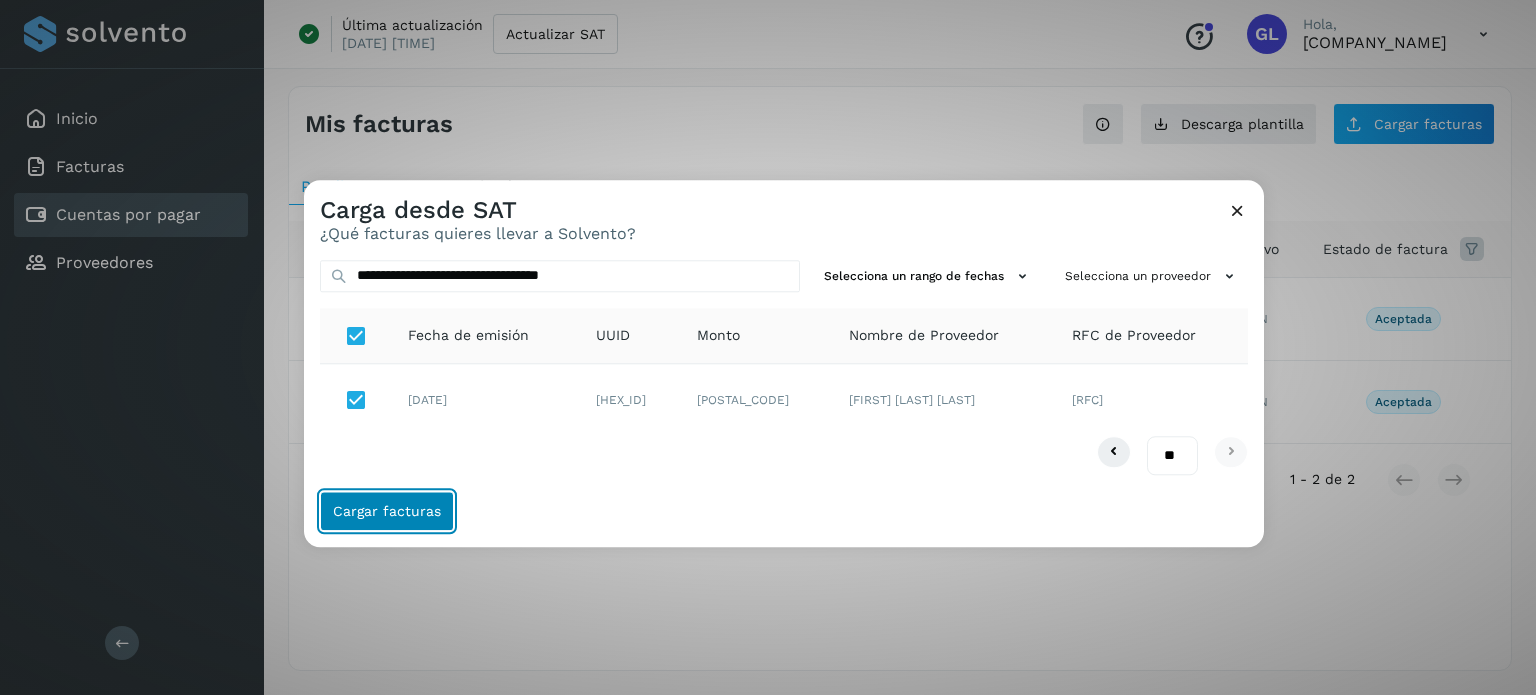 click on "Cargar facturas" at bounding box center [387, 511] 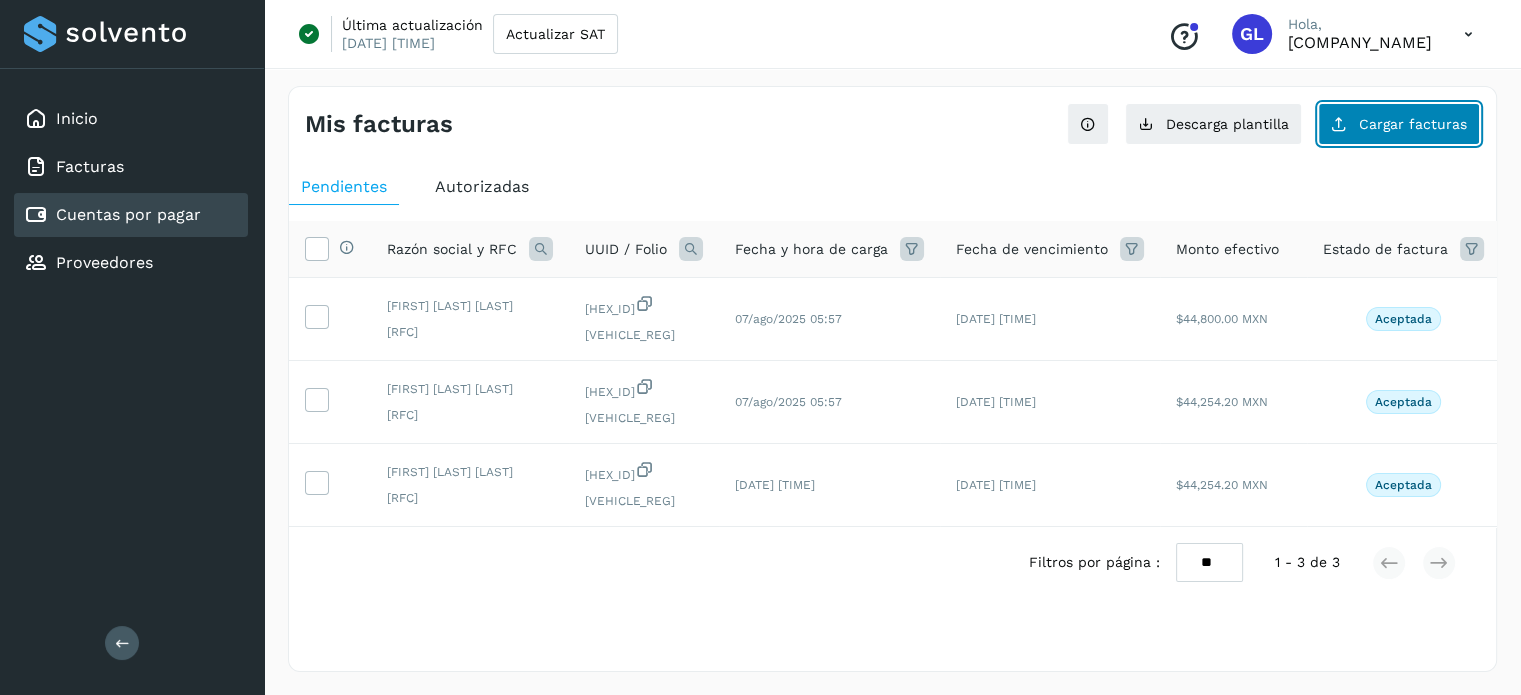 click on "Cargar facturas" 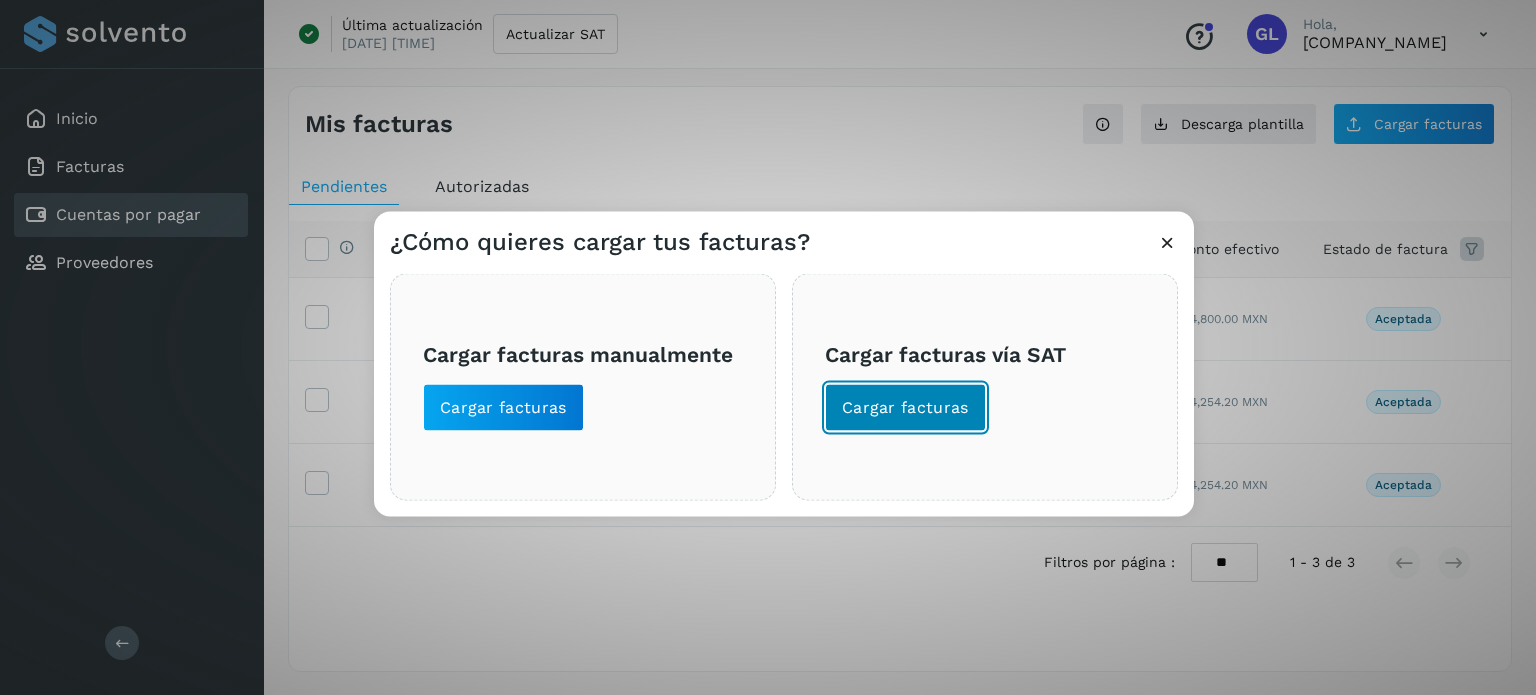 click on "Cargar facturas" at bounding box center [905, 407] 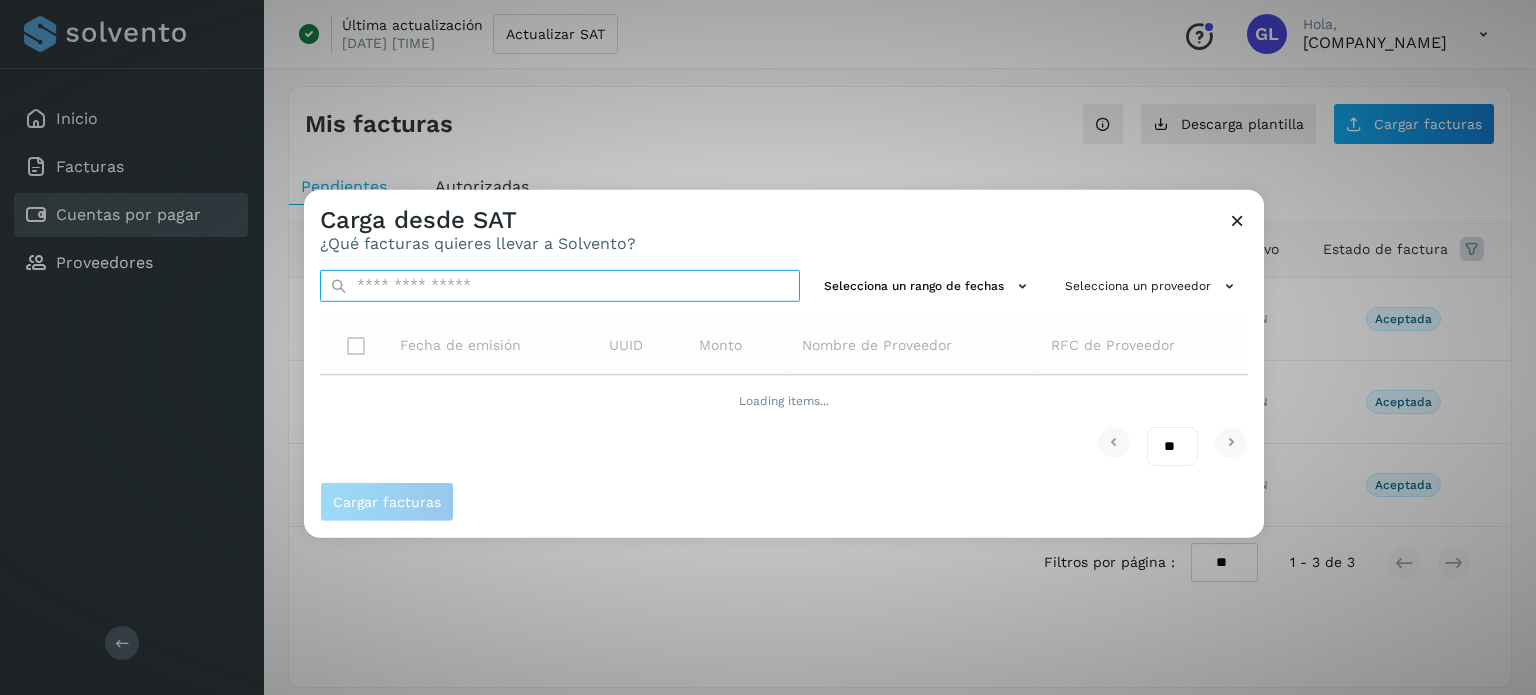 click at bounding box center (560, 285) 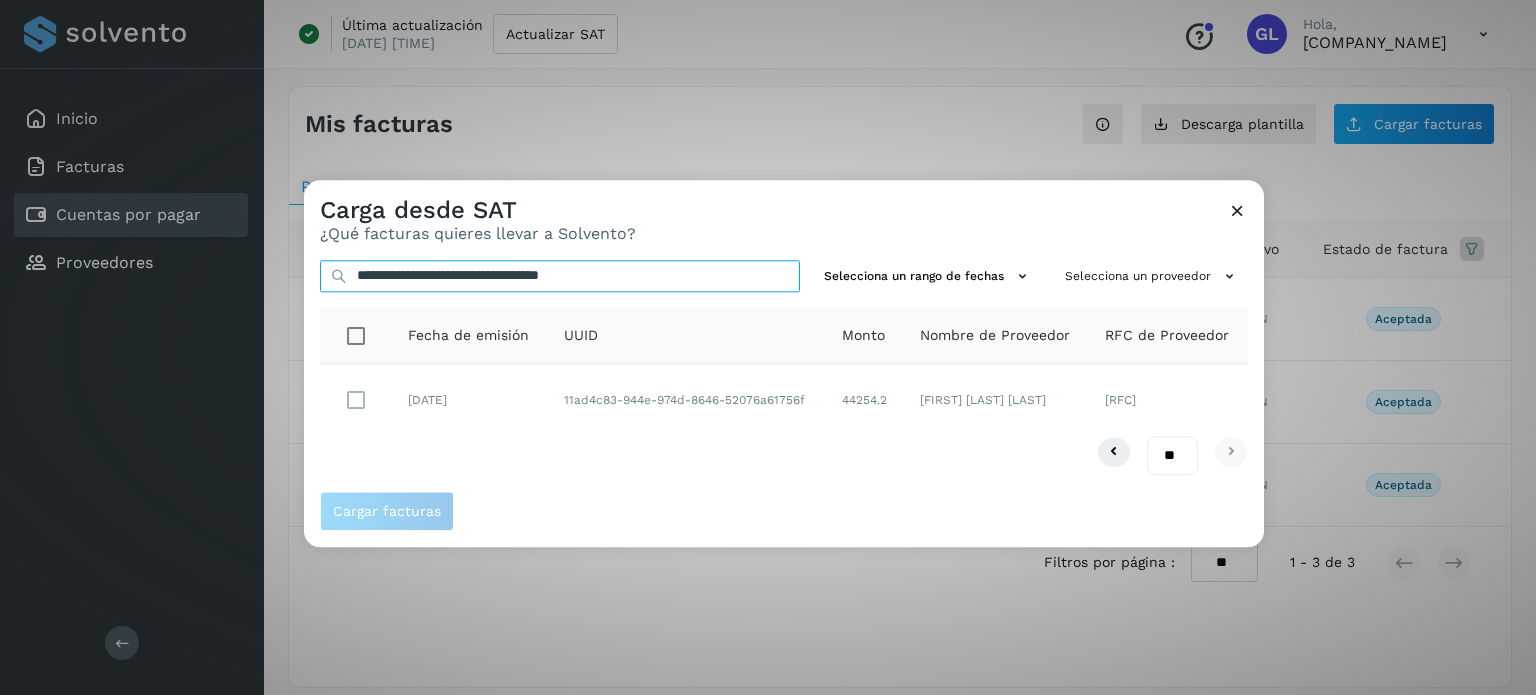 type on "**********" 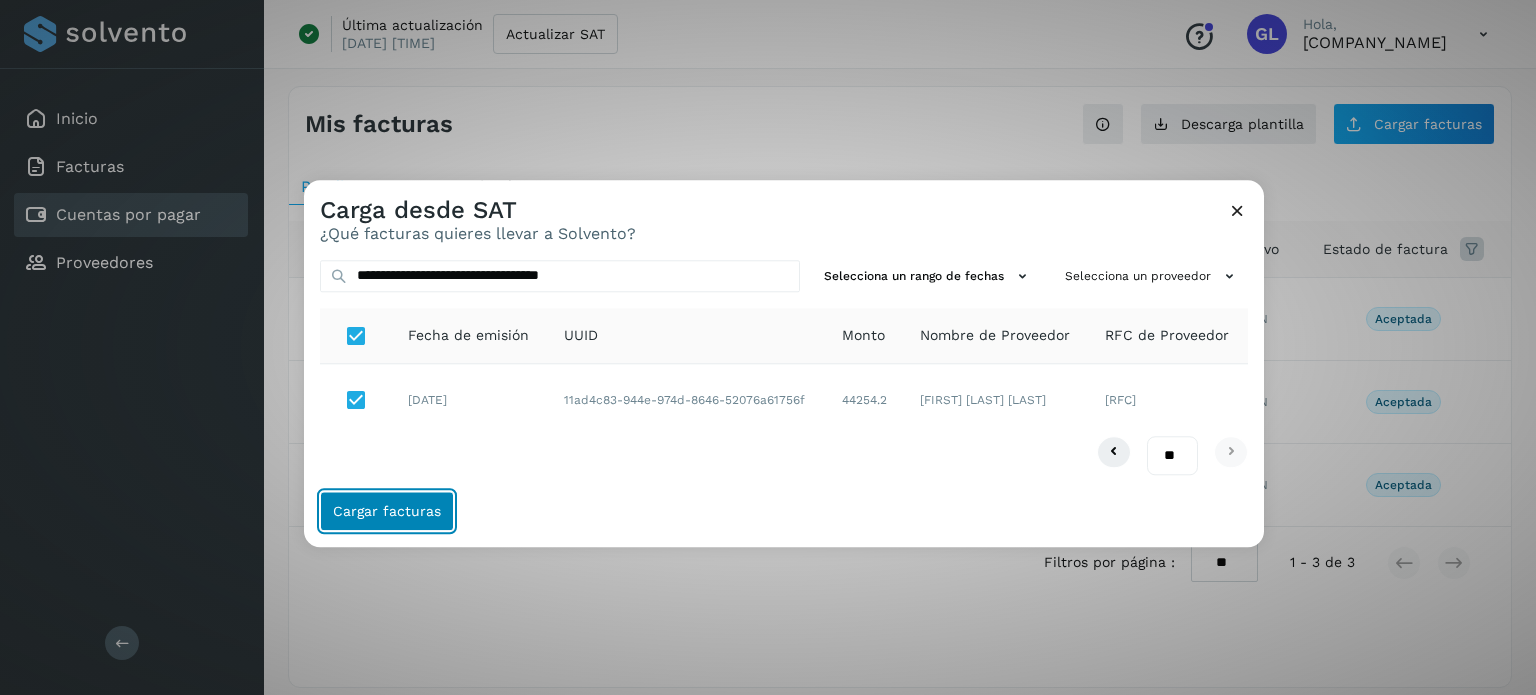 click on "Cargar facturas" 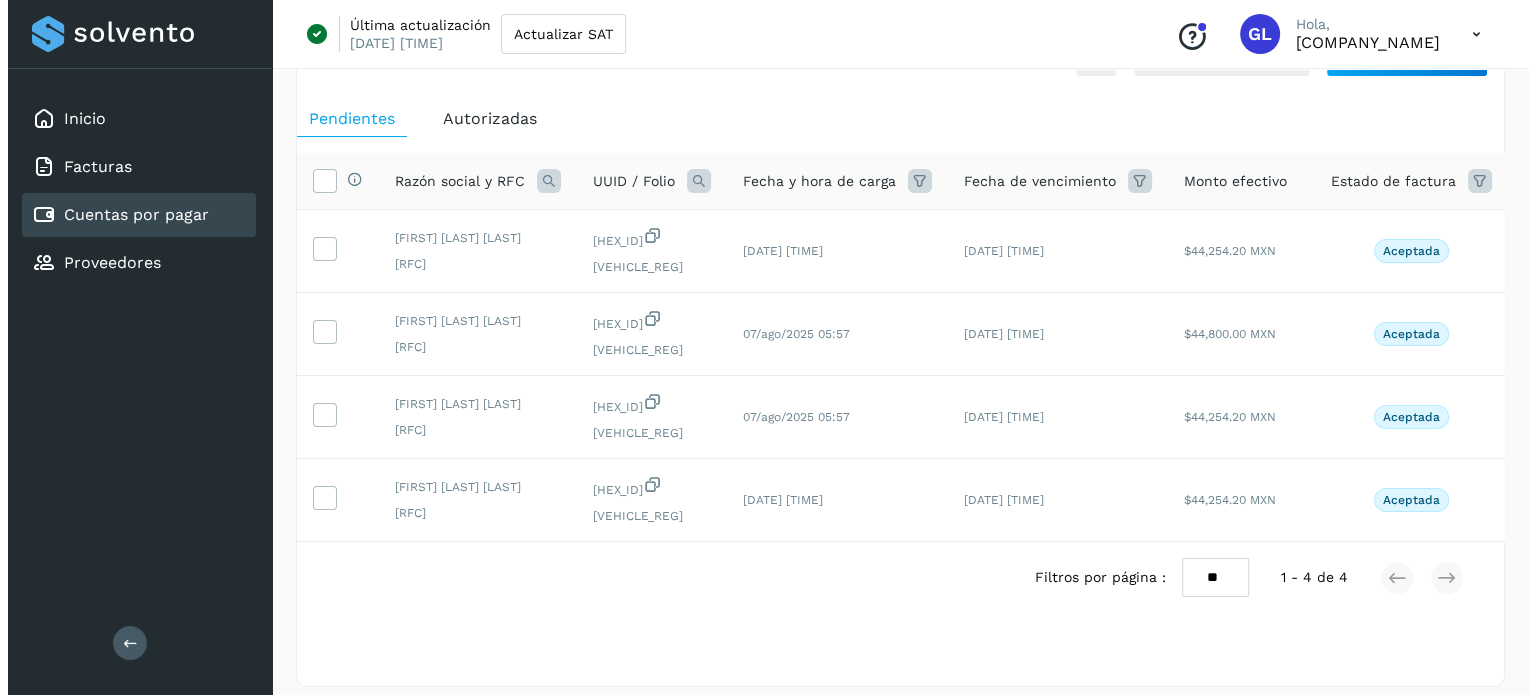 scroll, scrollTop: 0, scrollLeft: 0, axis: both 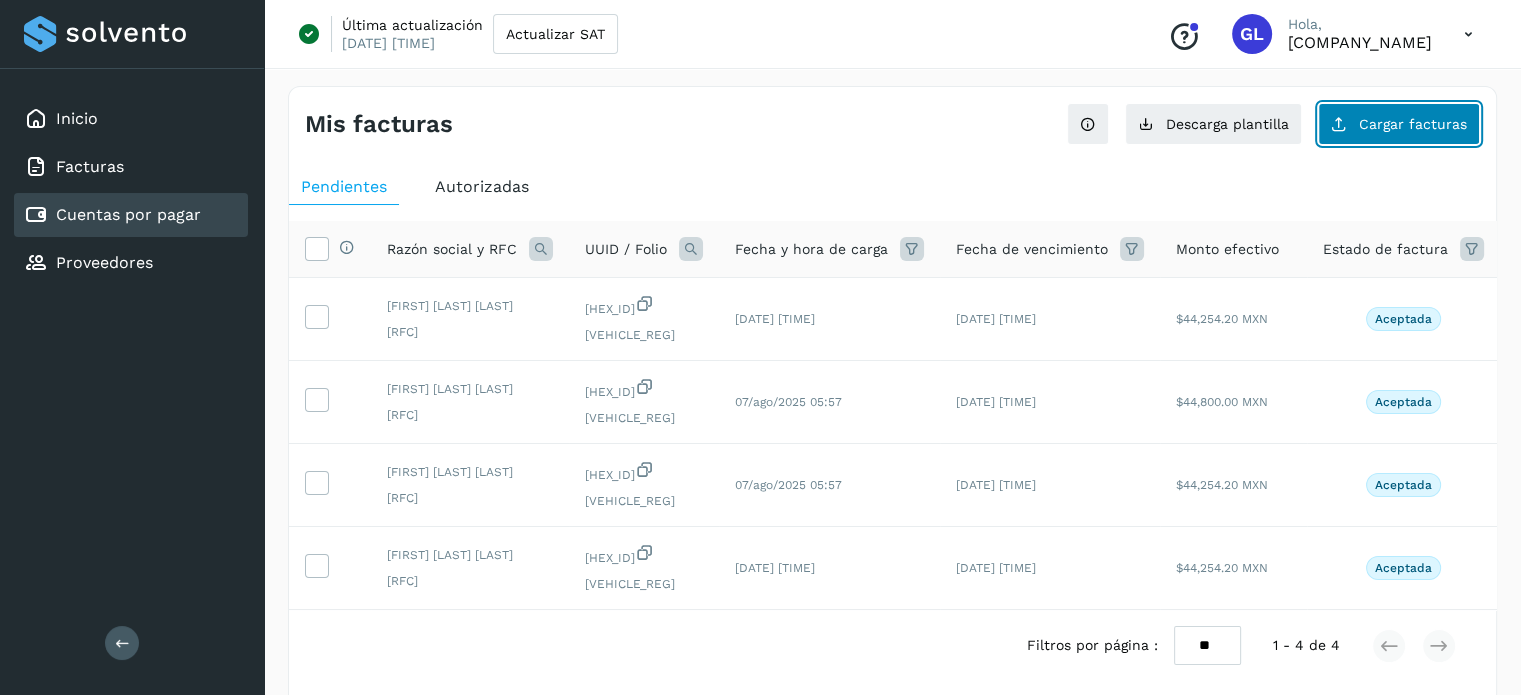 click at bounding box center [1339, 124] 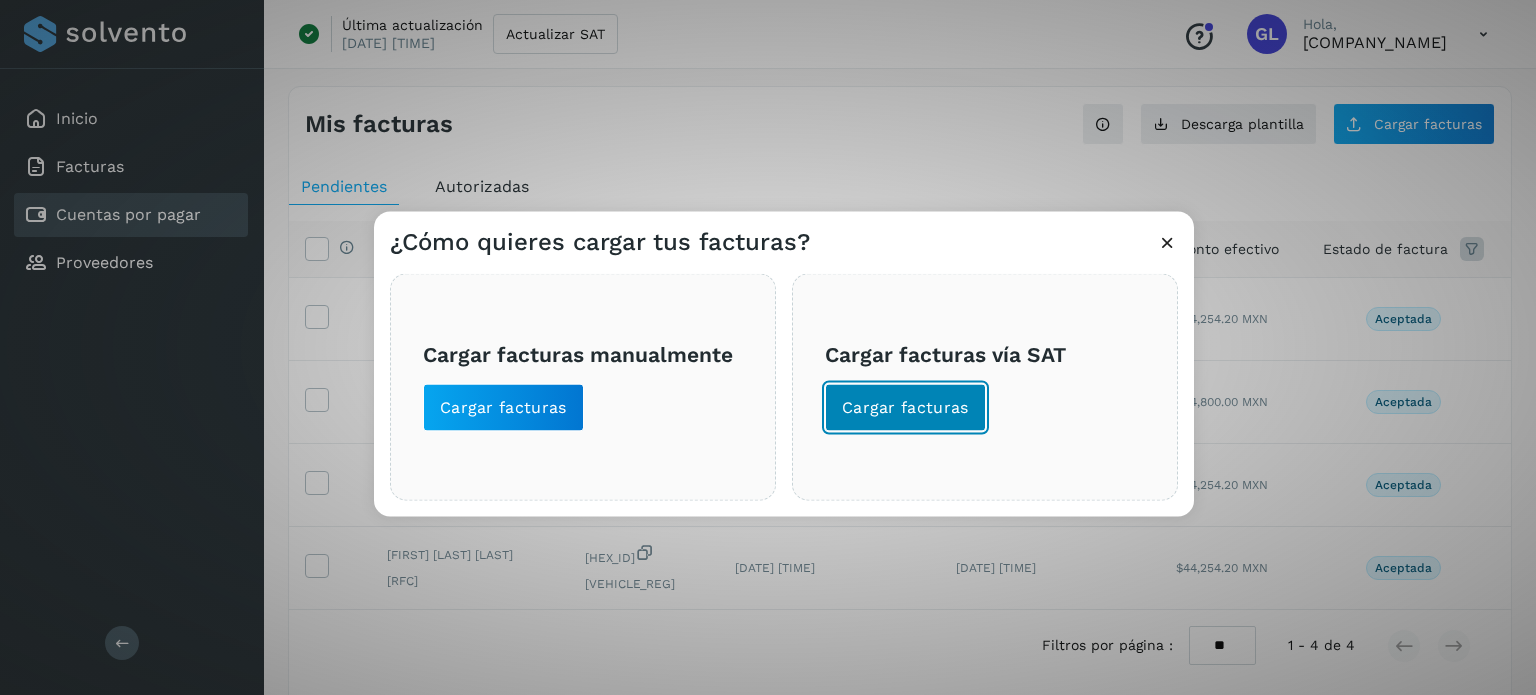 click on "Cargar facturas" 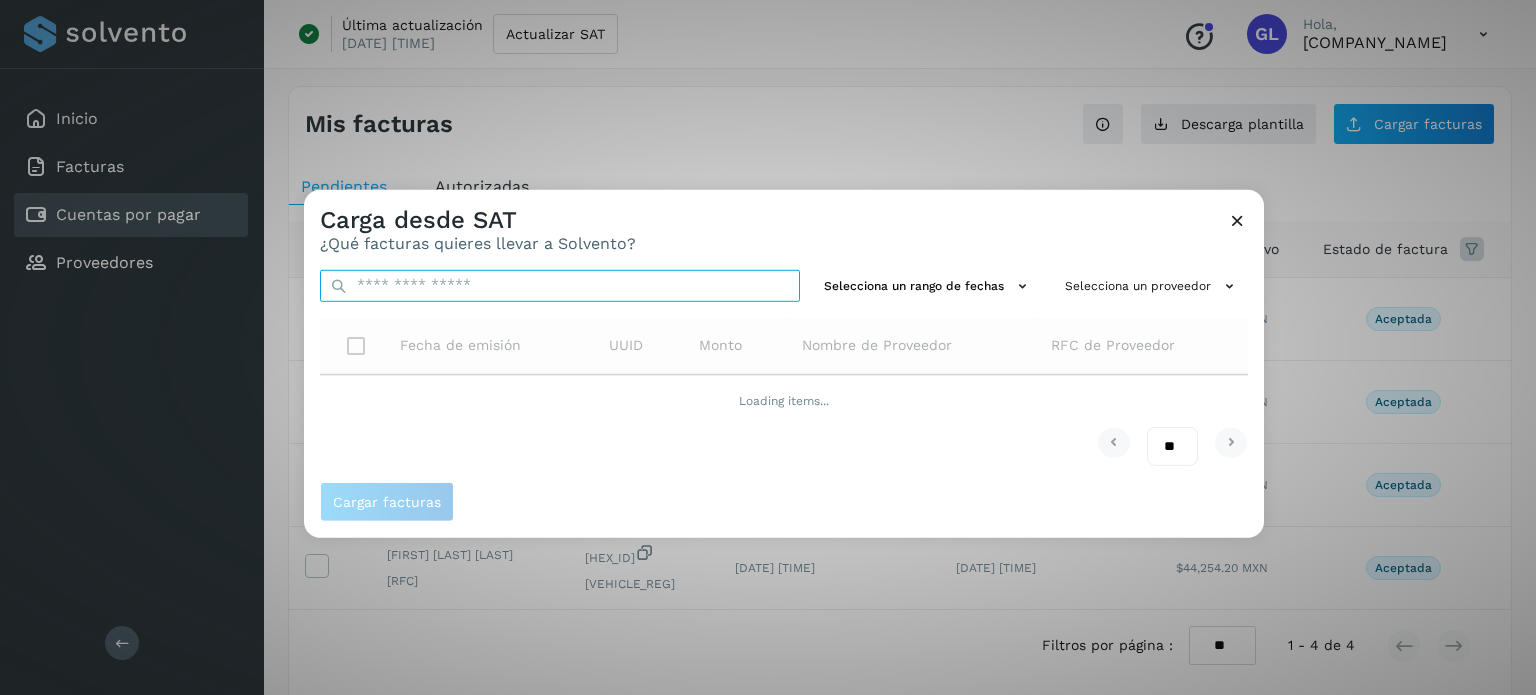 click at bounding box center [560, 285] 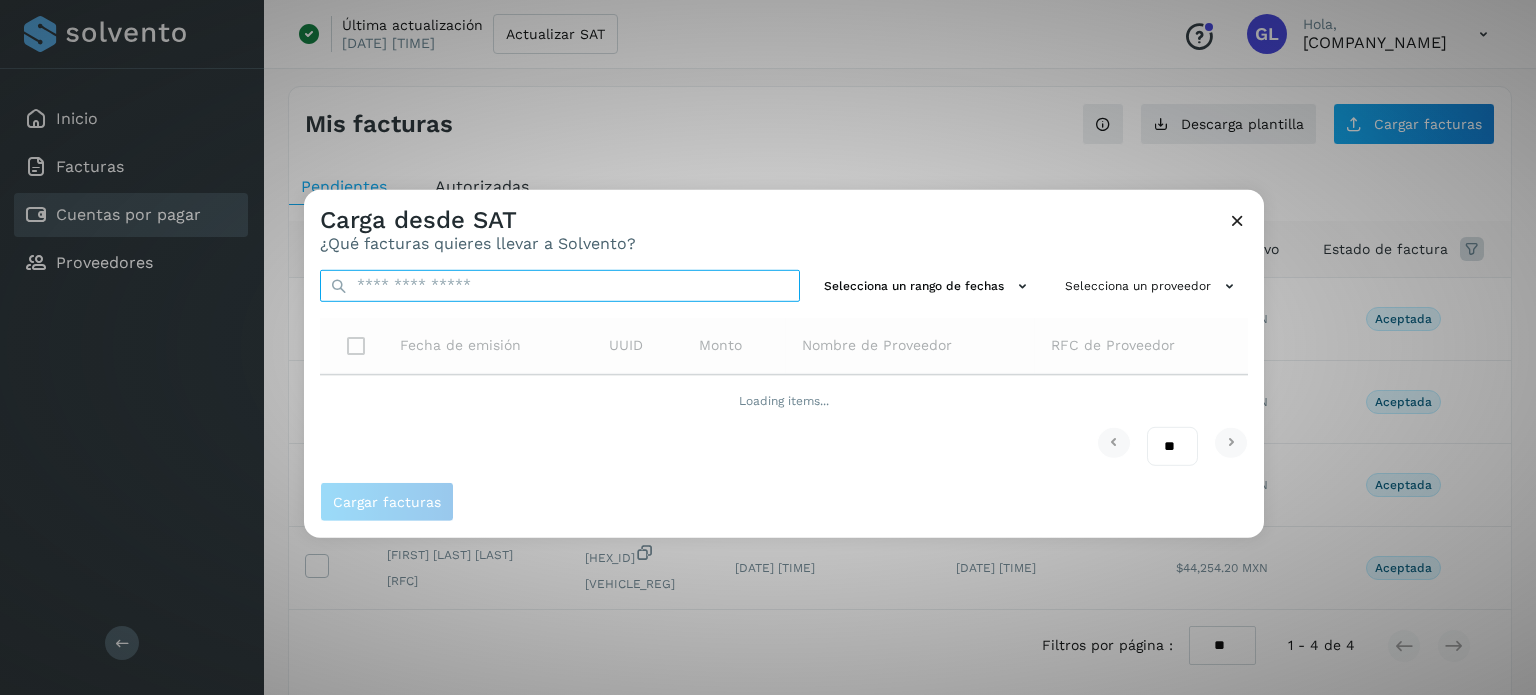 paste on "**********" 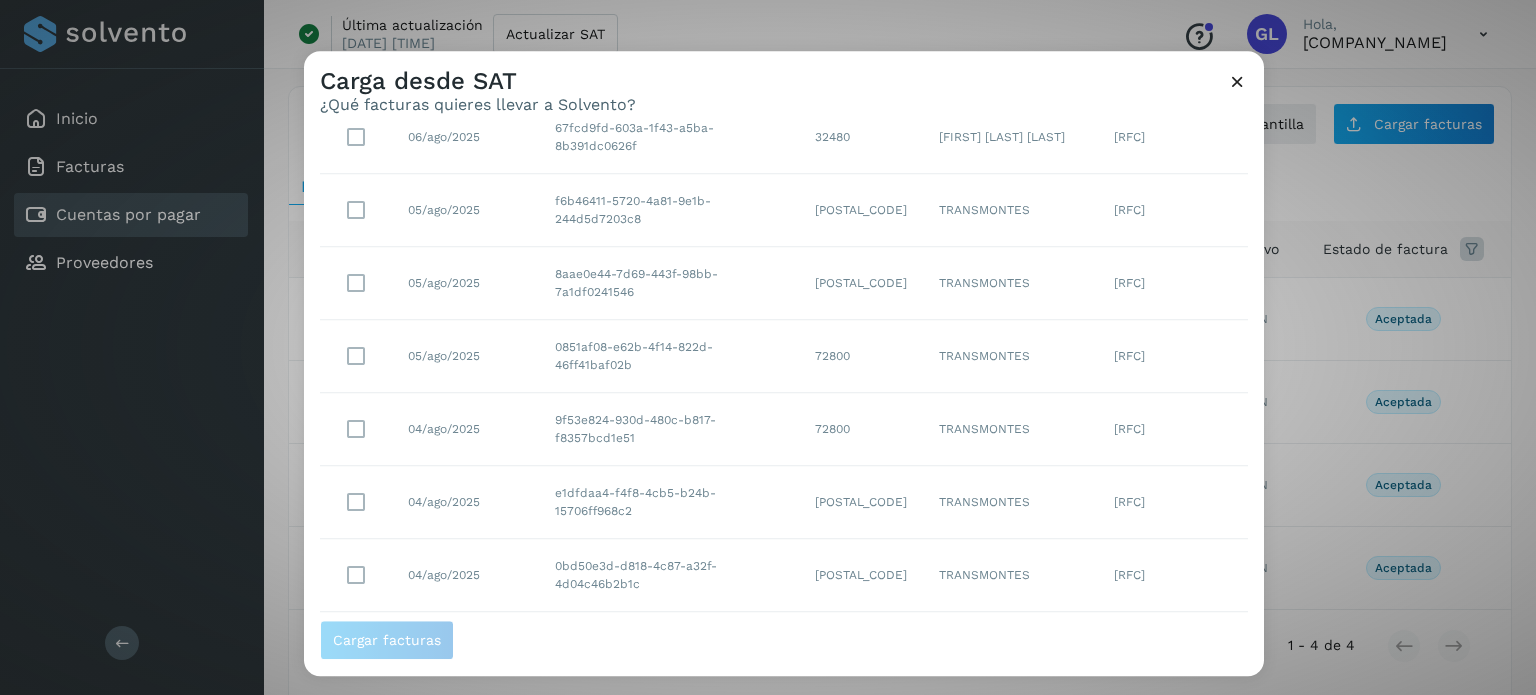 scroll, scrollTop: 396, scrollLeft: 0, axis: vertical 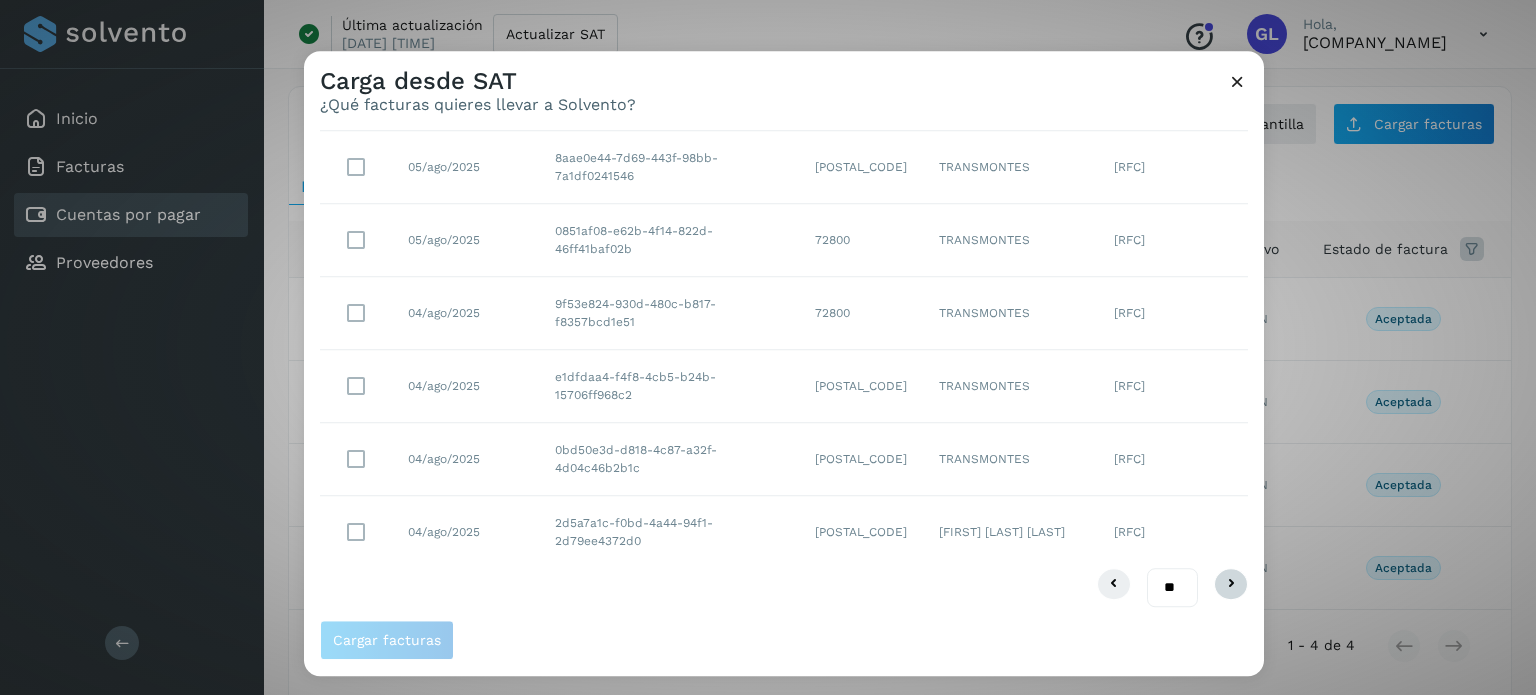 type on "**********" 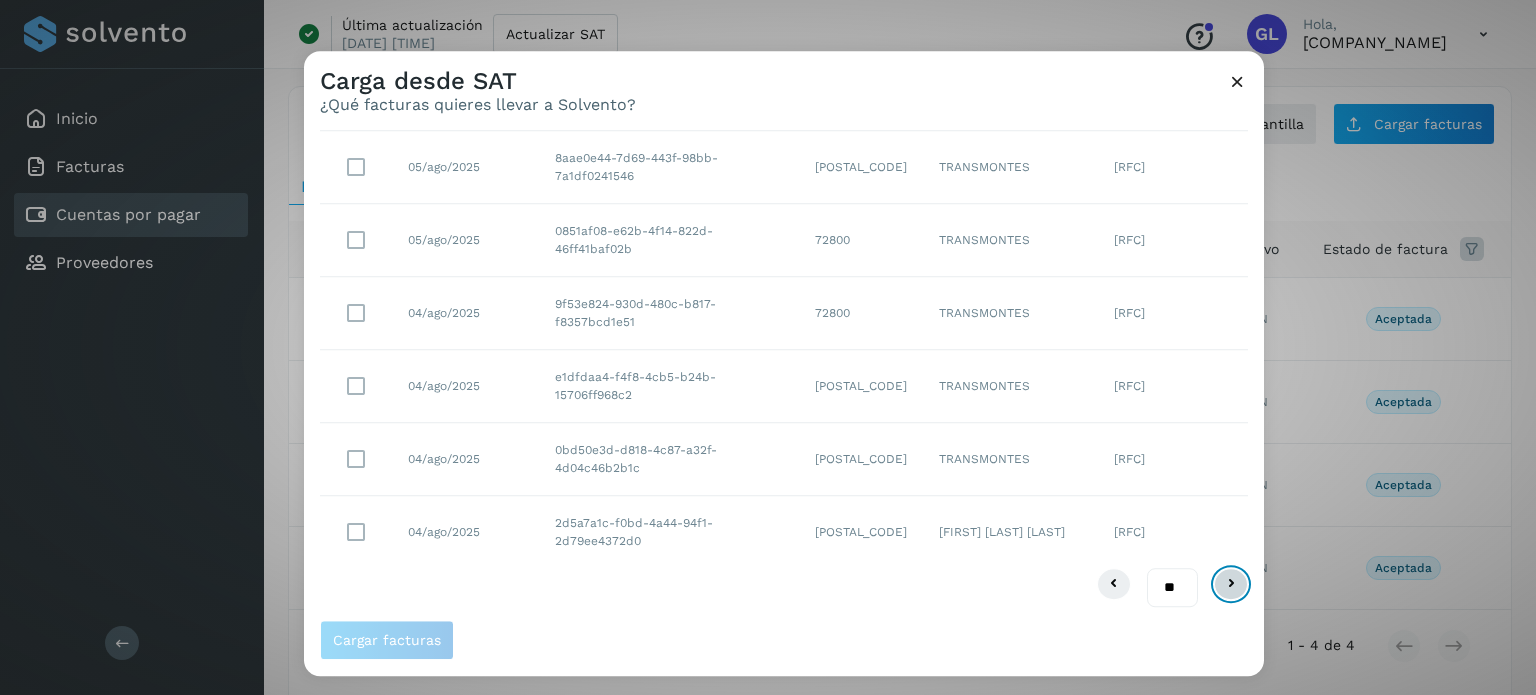 click at bounding box center [1231, 585] 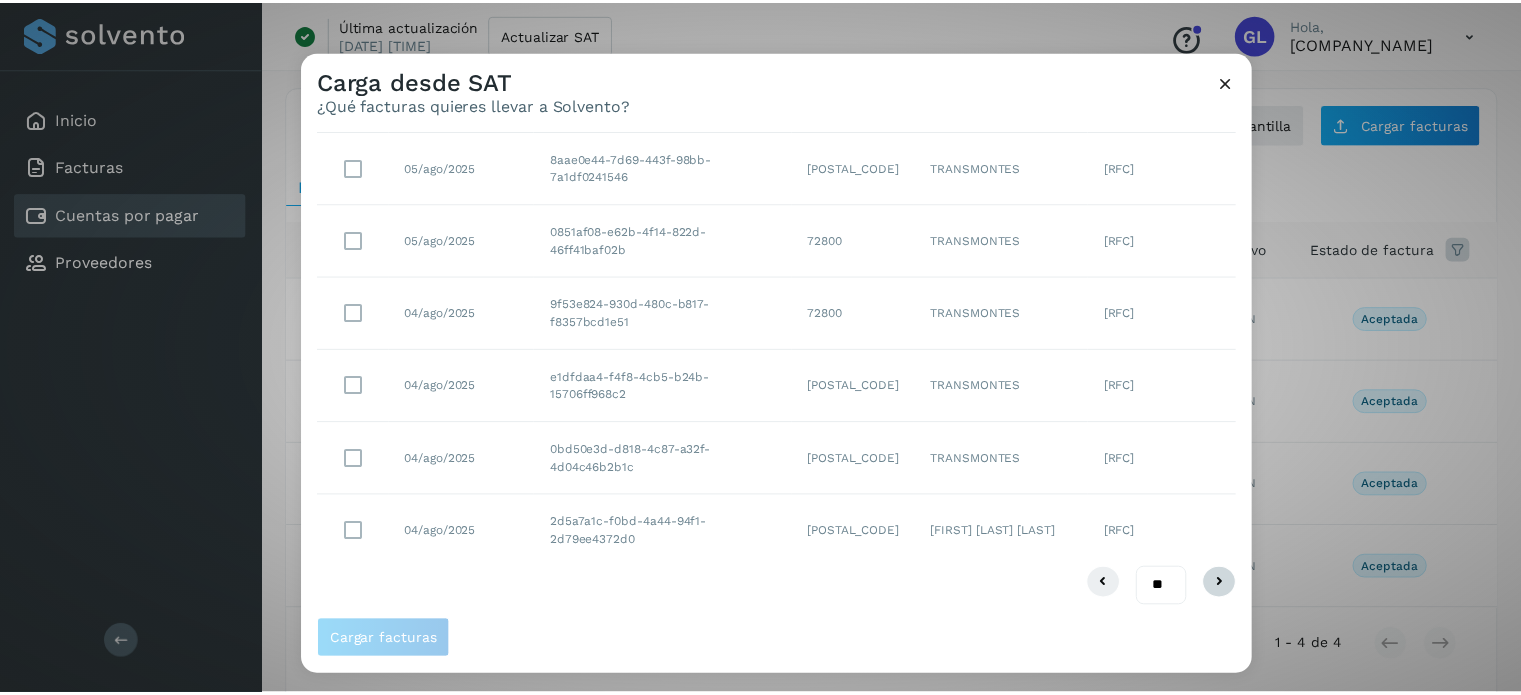 scroll, scrollTop: 0, scrollLeft: 0, axis: both 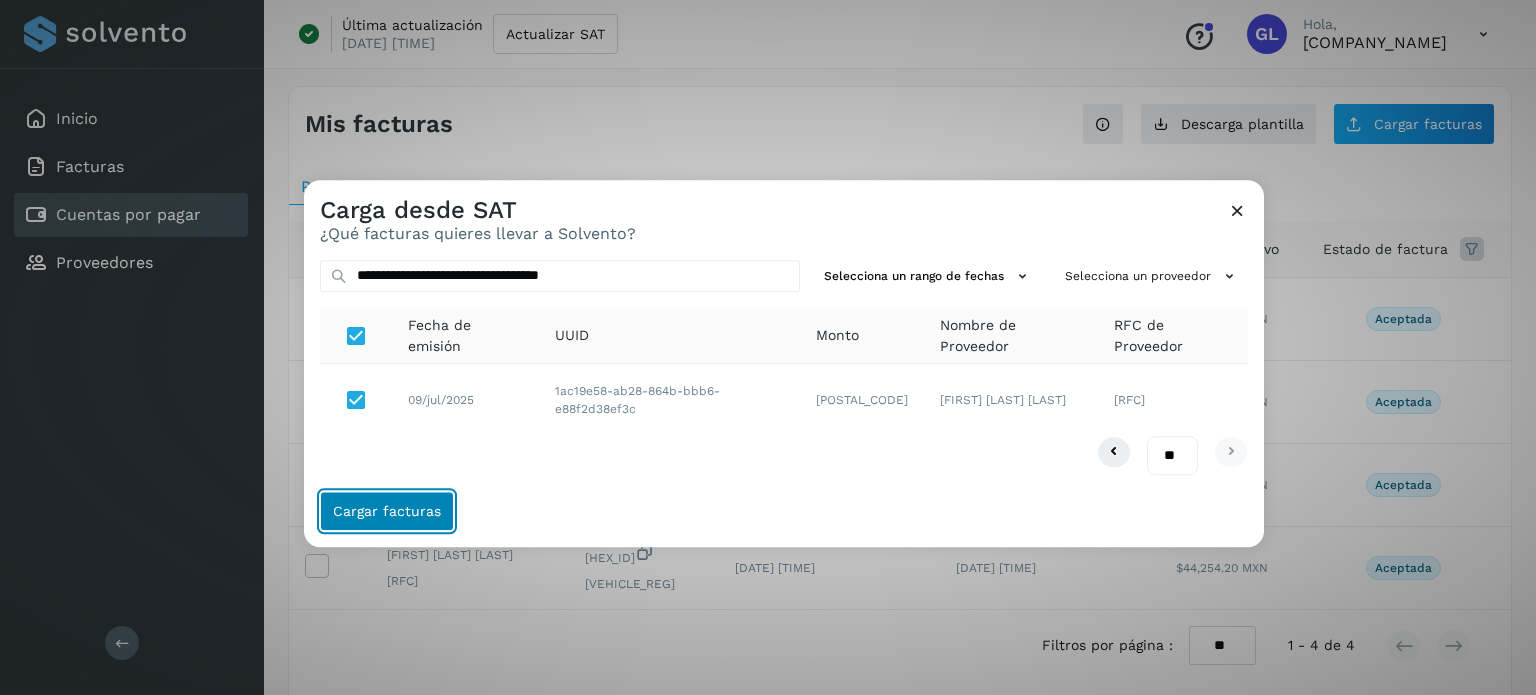click on "Cargar facturas" 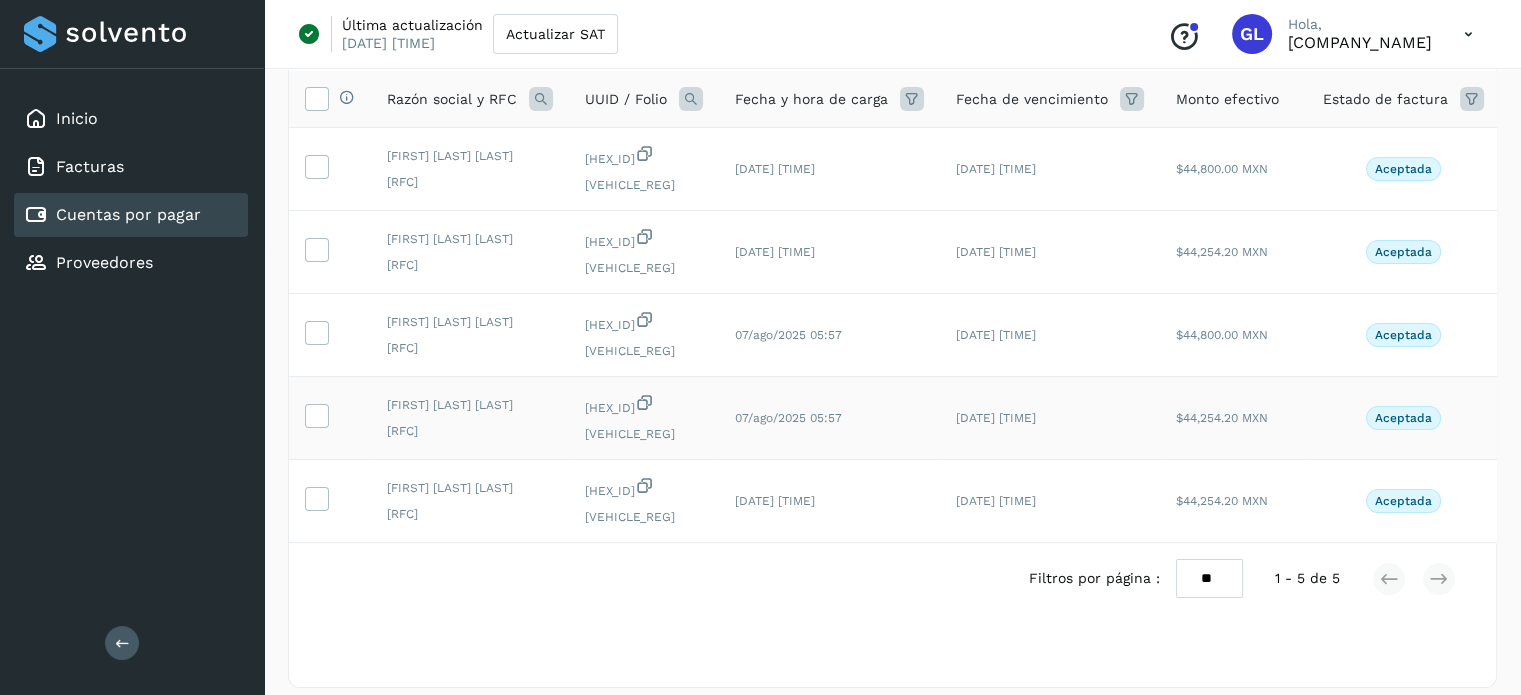 scroll, scrollTop: 151, scrollLeft: 0, axis: vertical 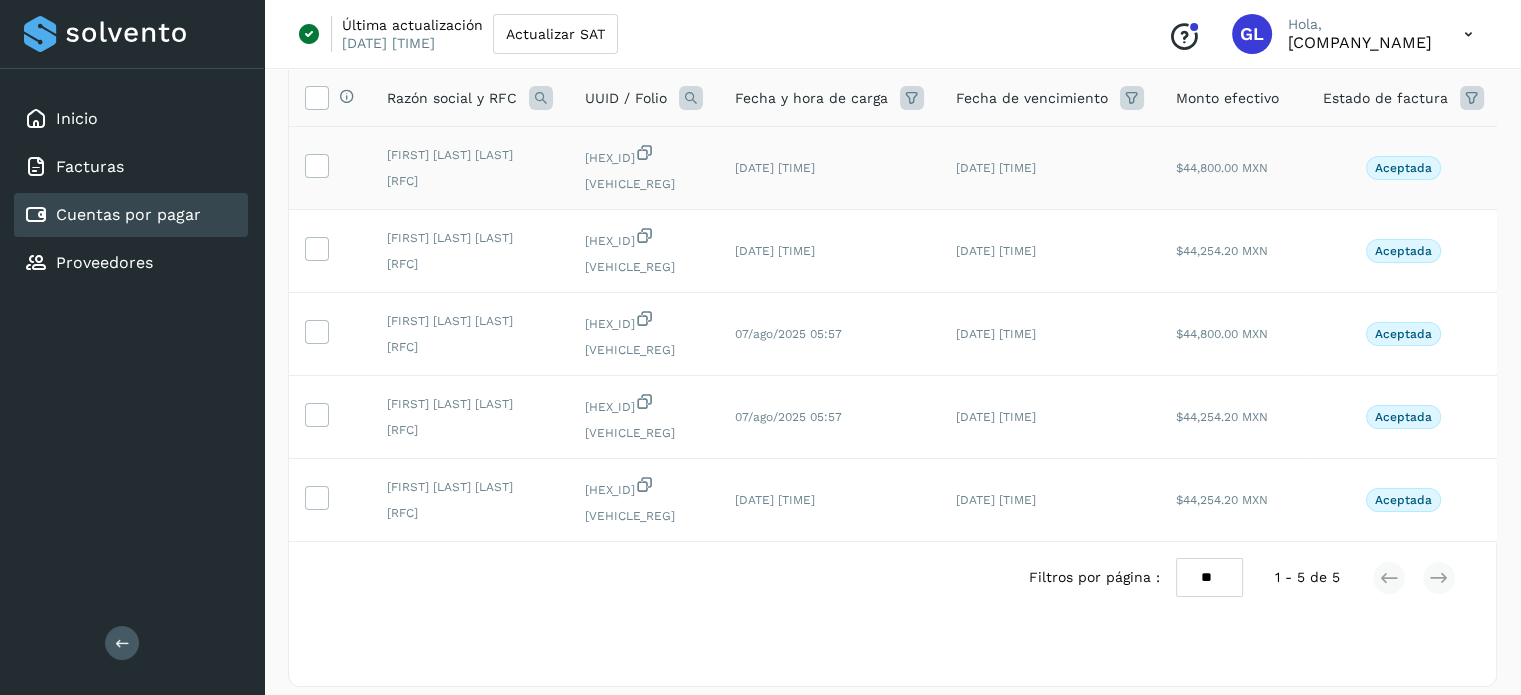 click at bounding box center [330, 168] 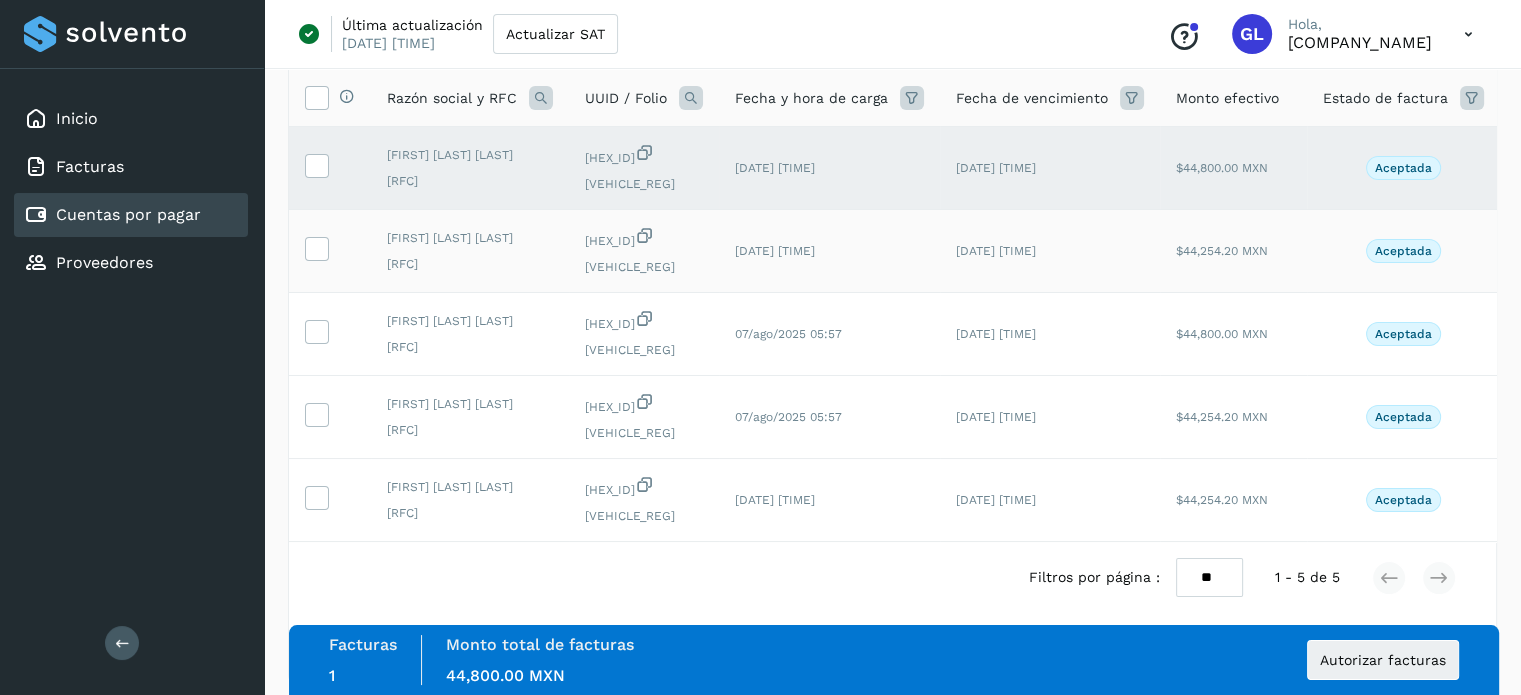 click at bounding box center (330, 251) 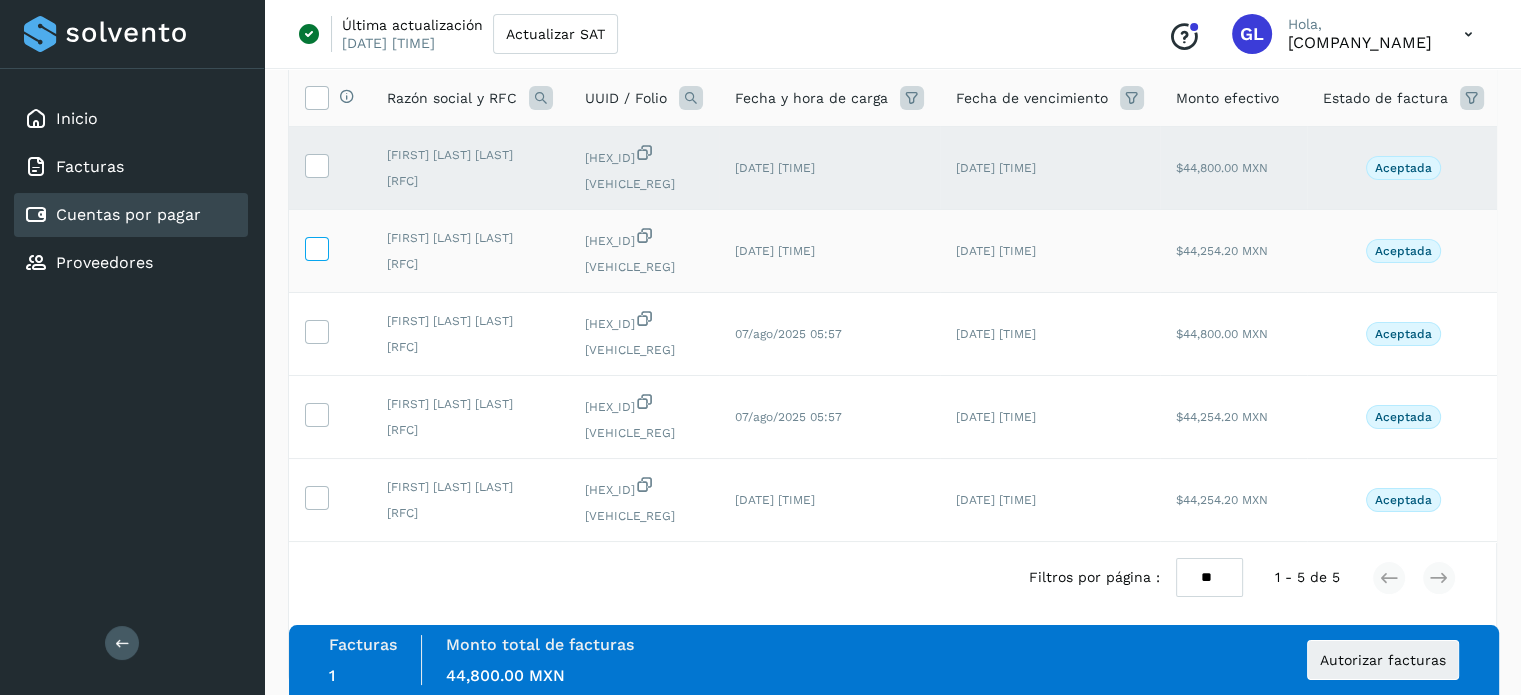 click at bounding box center (316, 247) 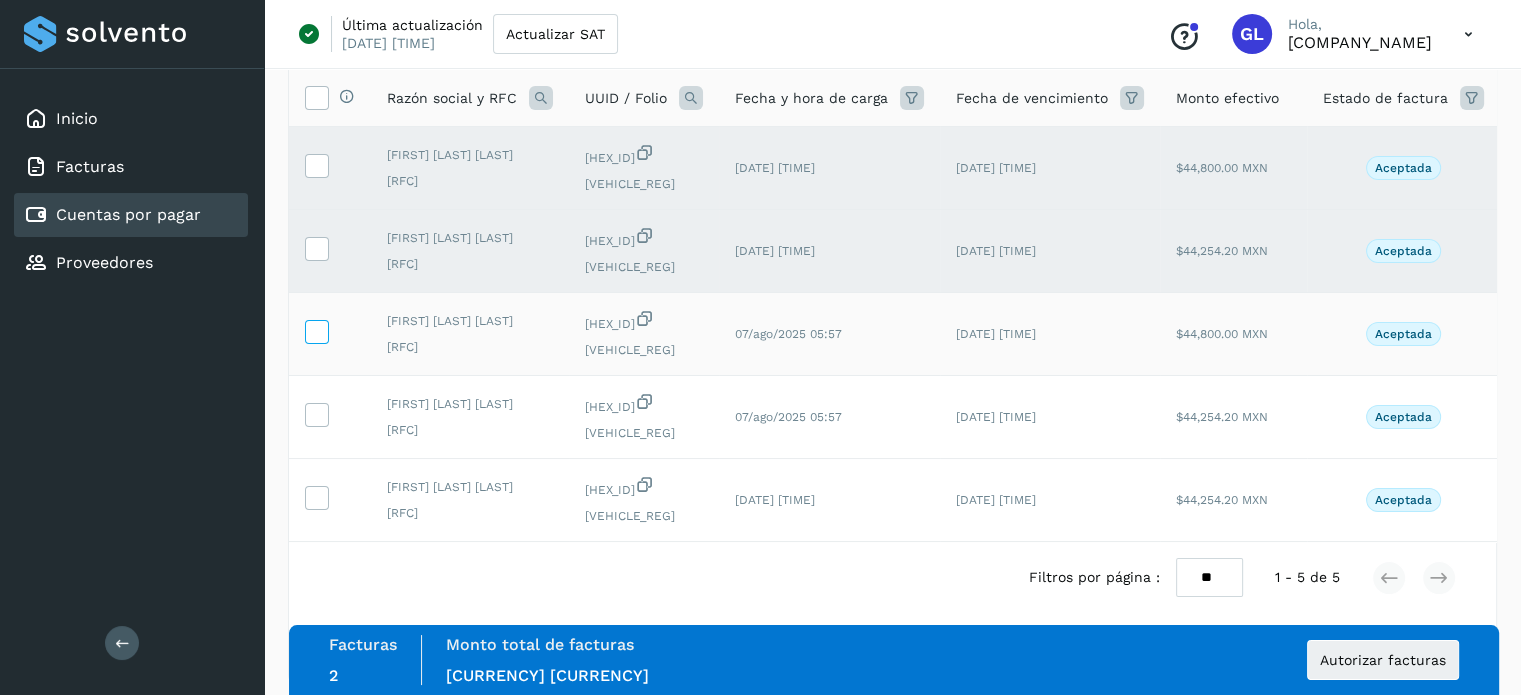 click at bounding box center [316, 330] 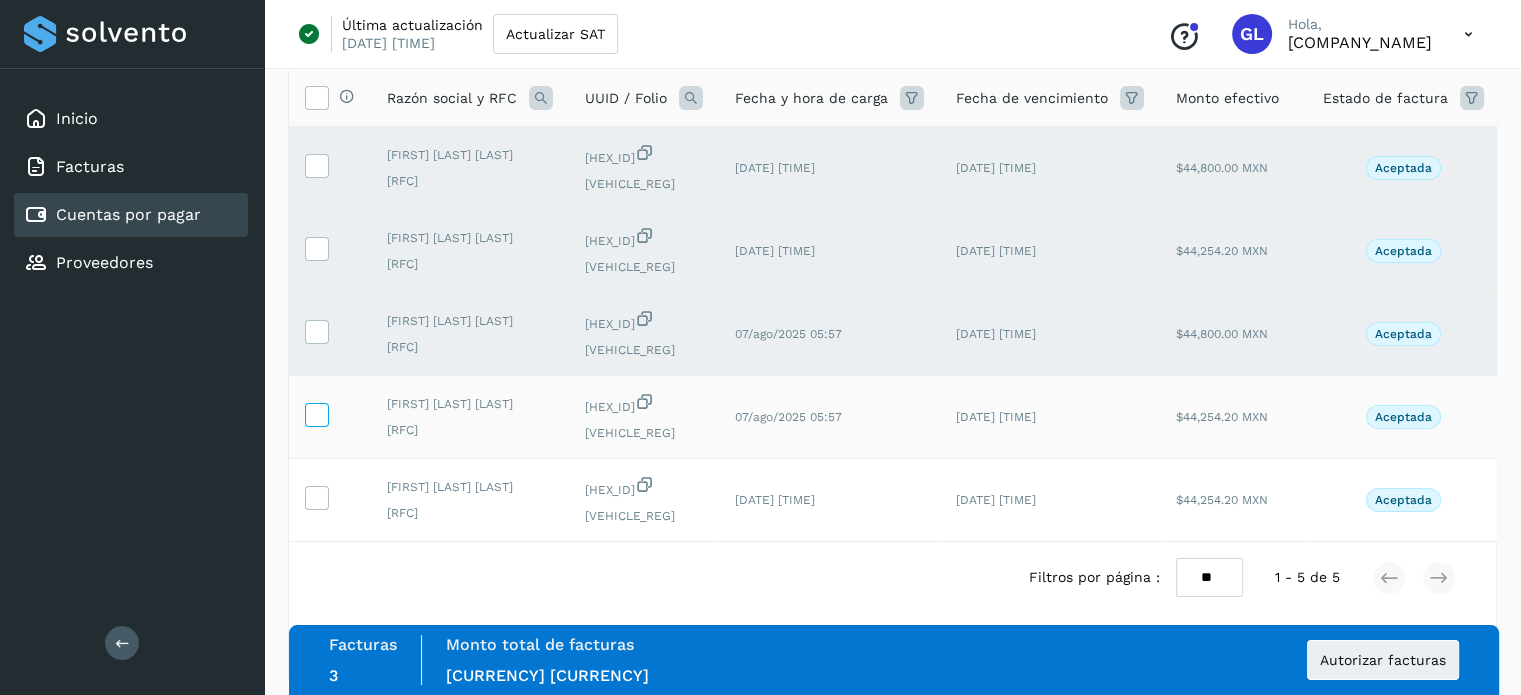 click at bounding box center (317, 415) 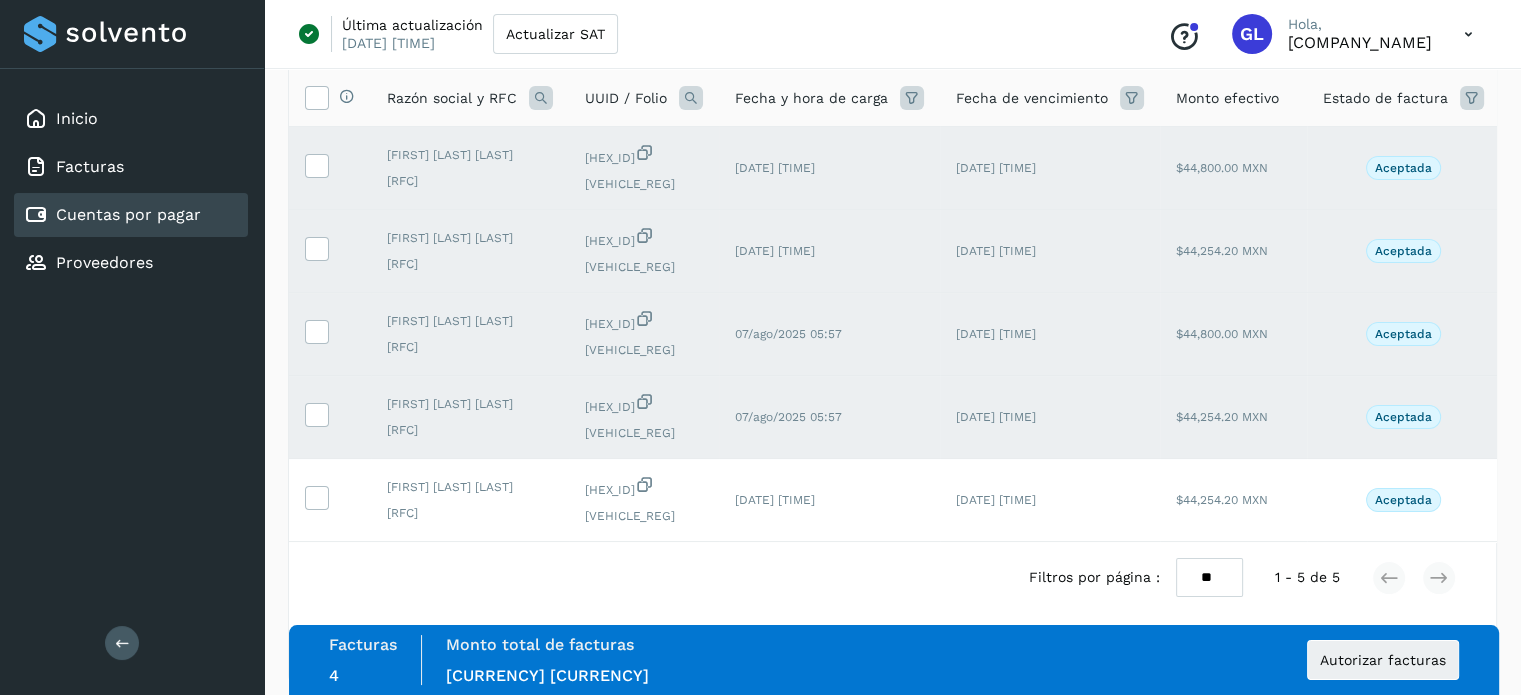 scroll, scrollTop: 240, scrollLeft: 0, axis: vertical 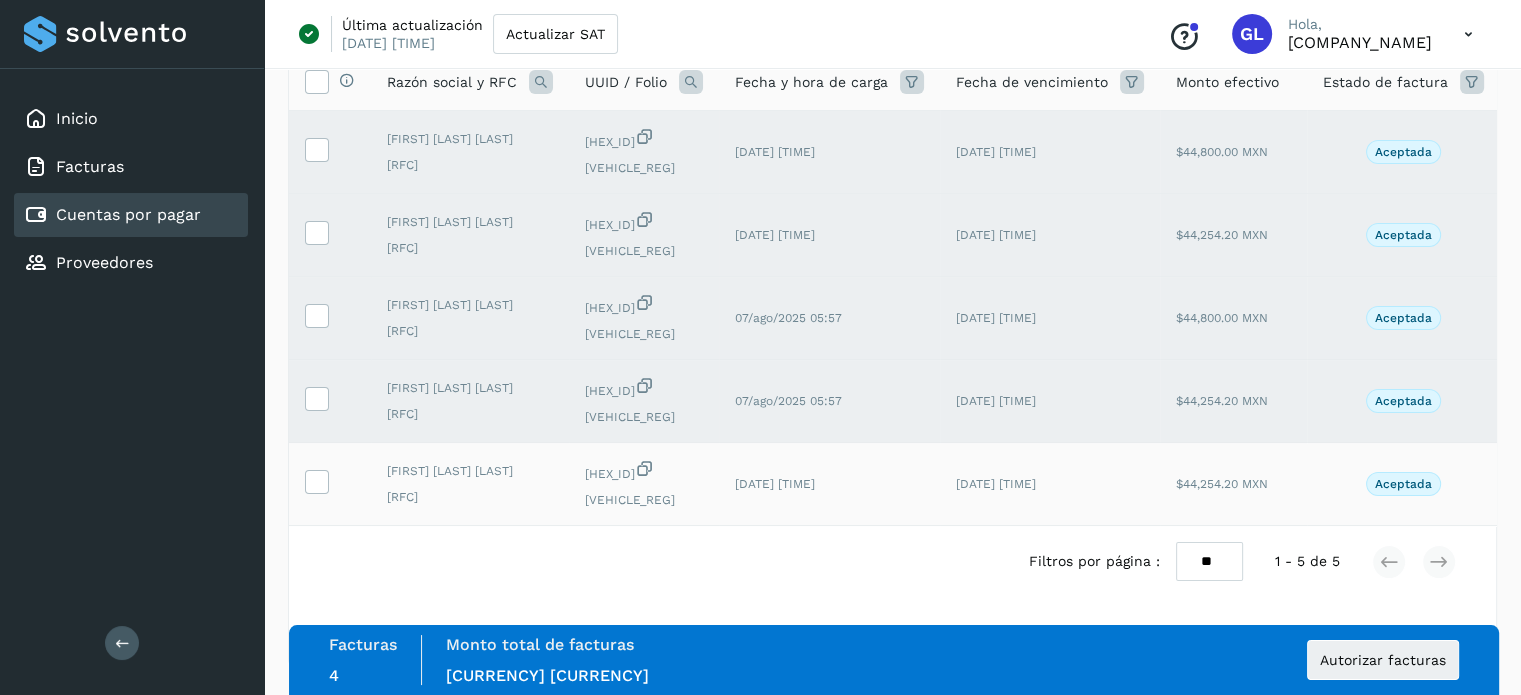 click at bounding box center [330, 484] 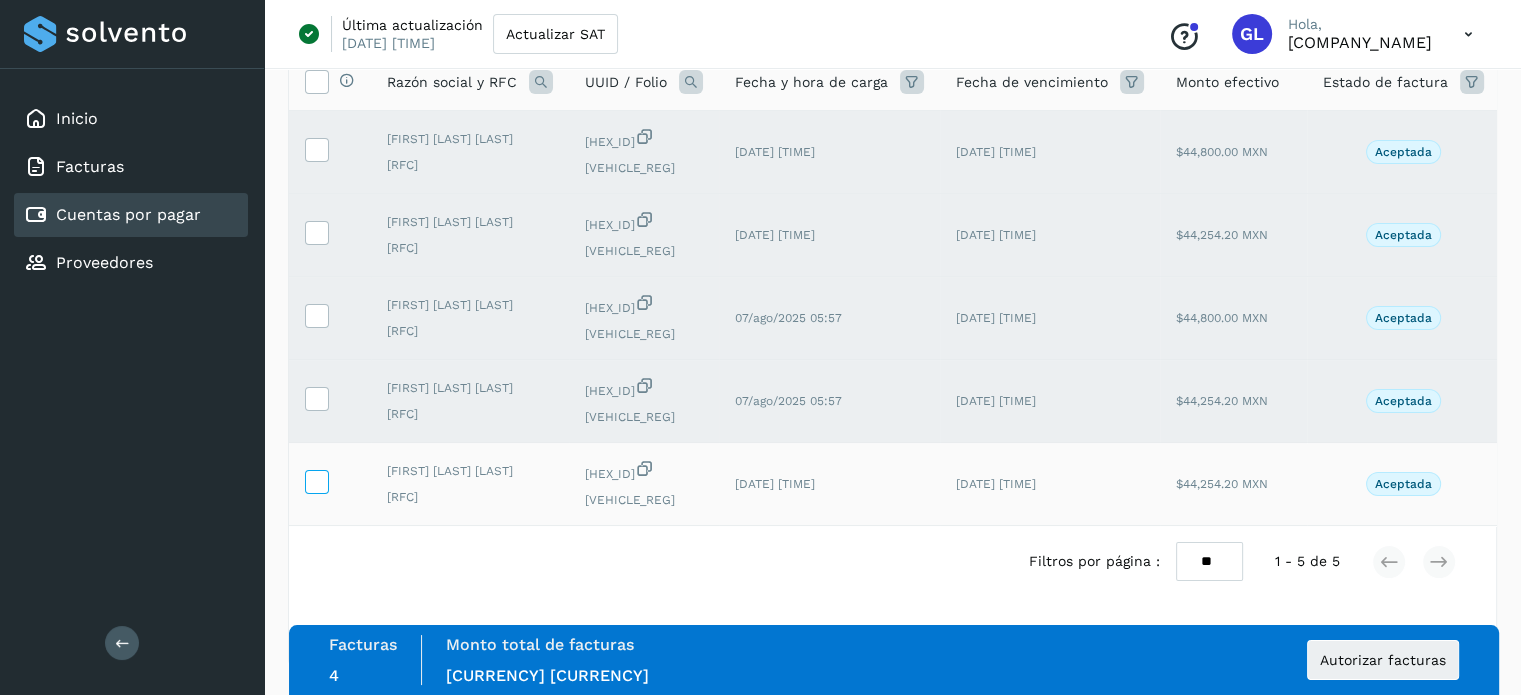 click at bounding box center [316, 480] 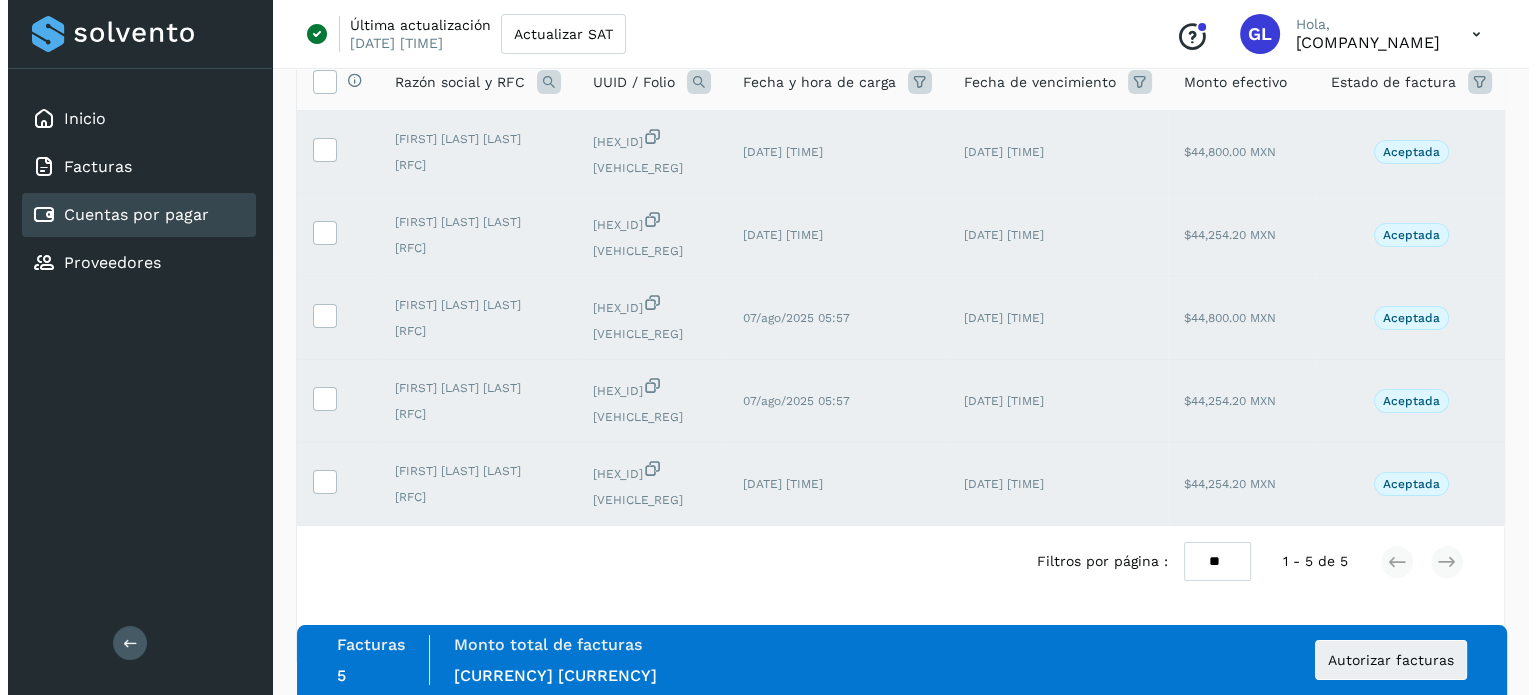 scroll, scrollTop: 240, scrollLeft: 0, axis: vertical 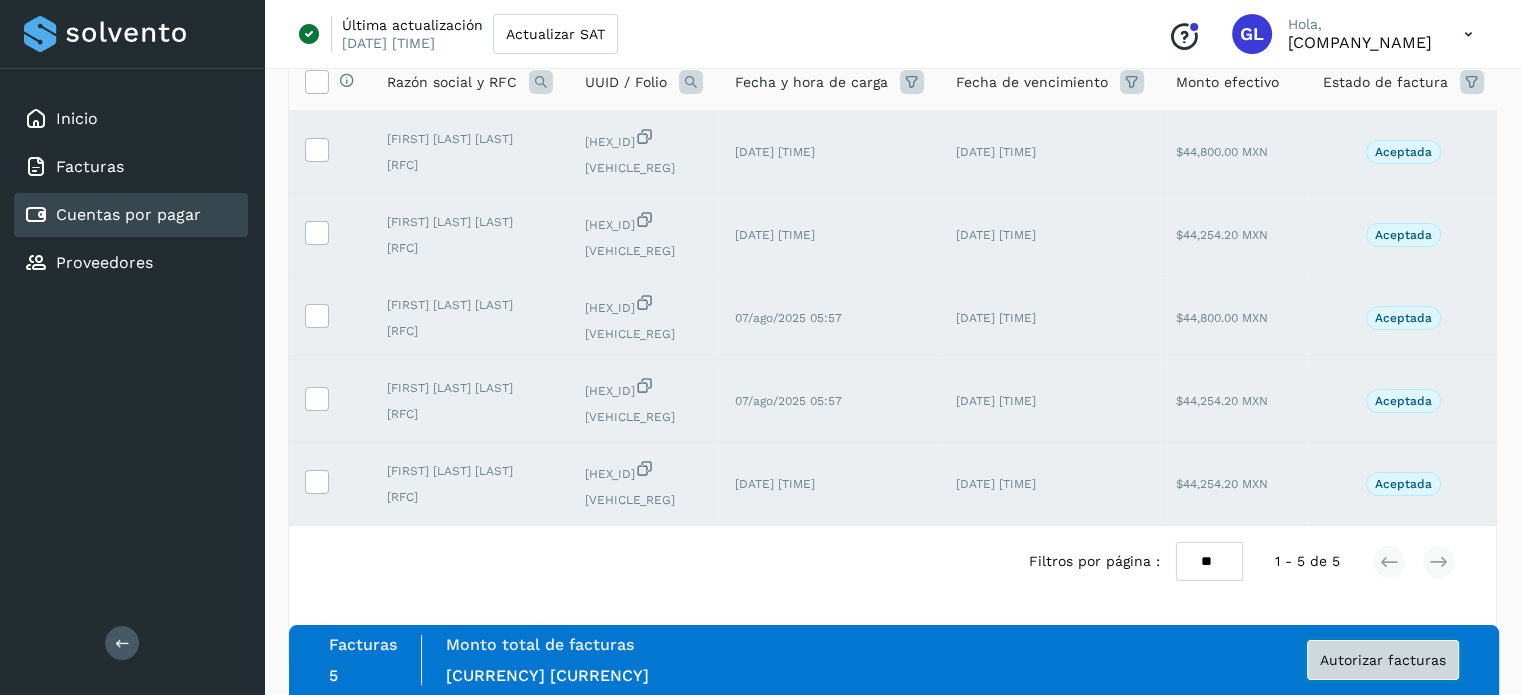 click on "Autorizar facturas" 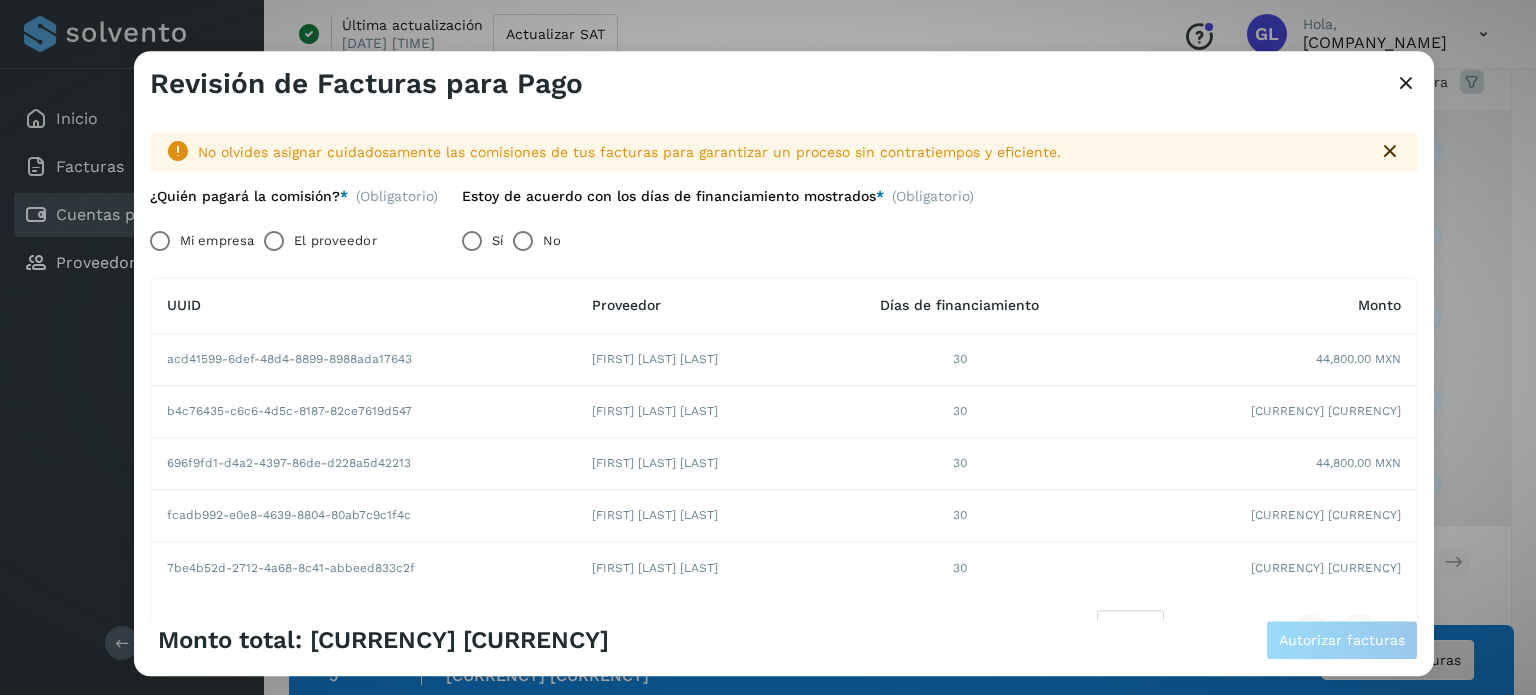 drag, startPoint x: 347, startPoint y: 238, endPoint x: 324, endPoint y: 246, distance: 24.351591 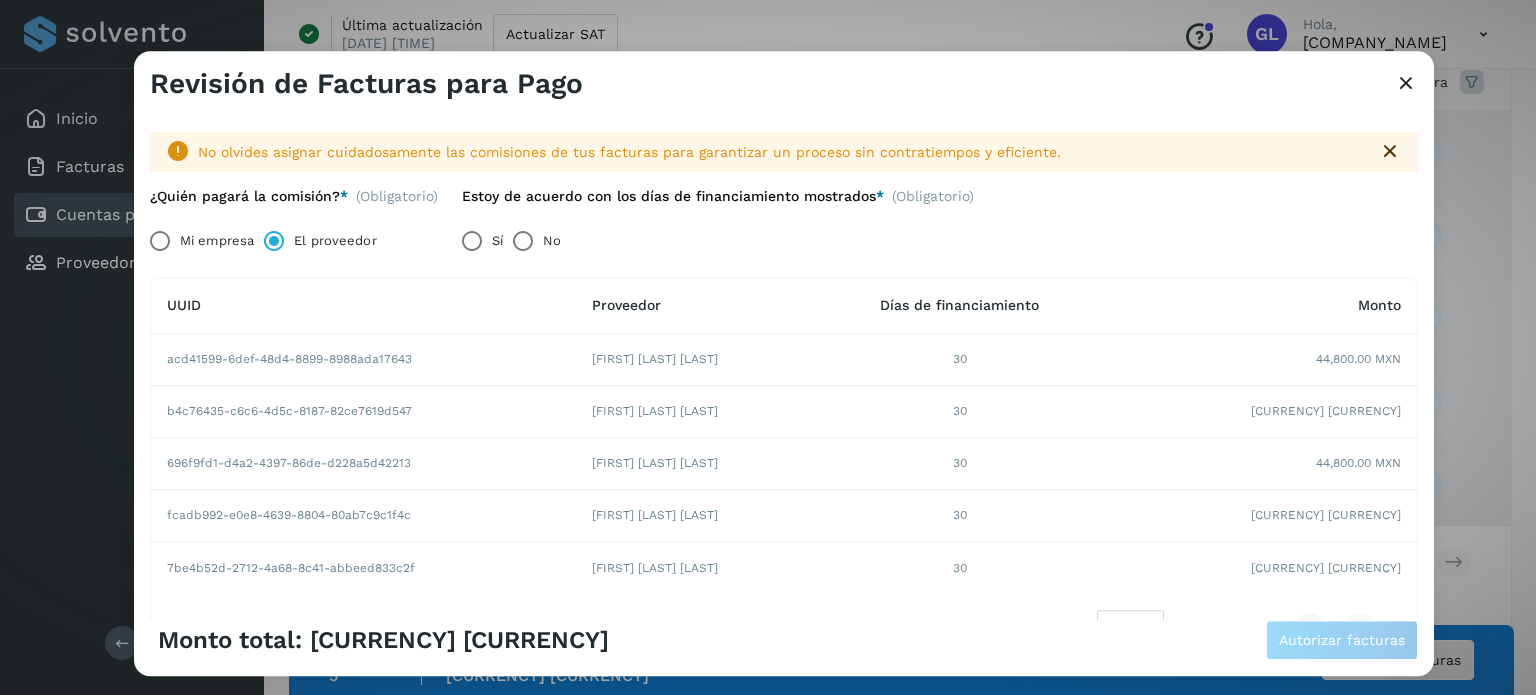 click on "El proveedor" at bounding box center (335, 241) 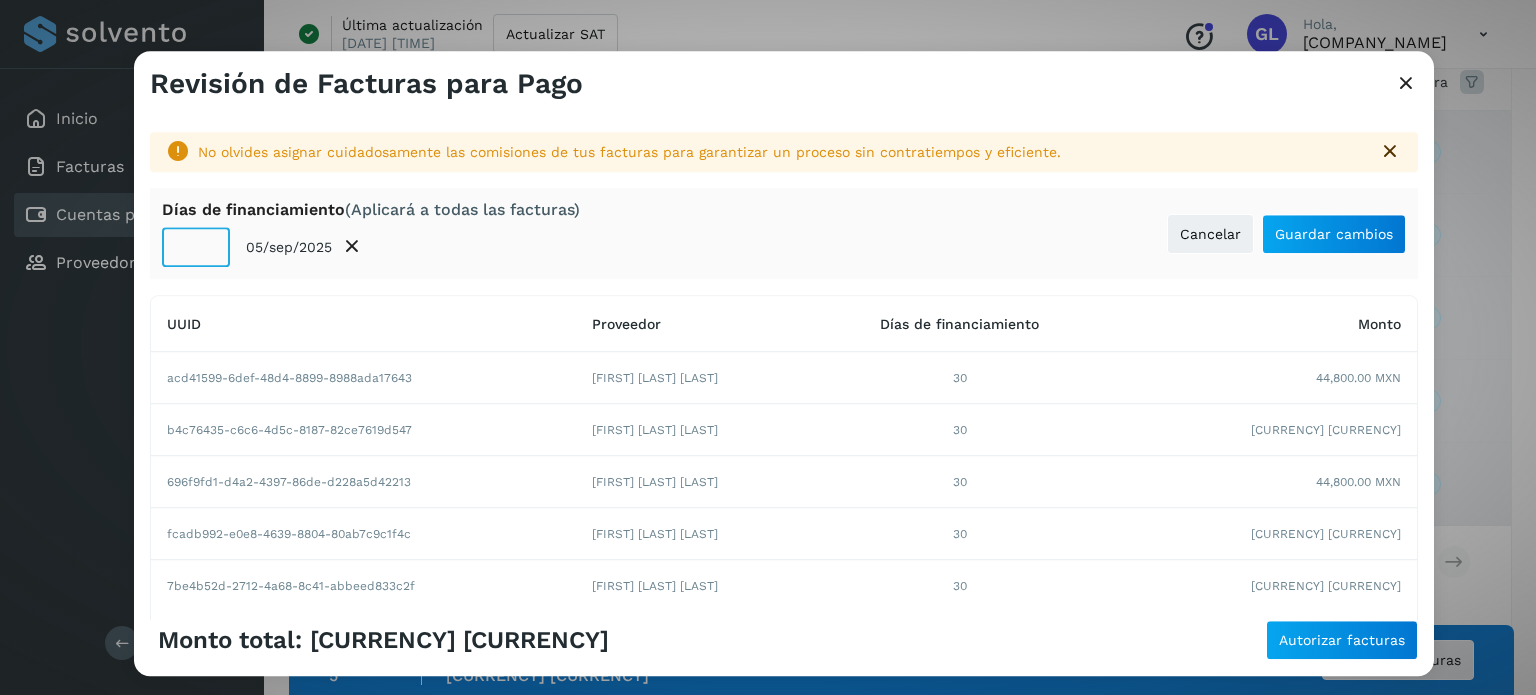 type on "**" 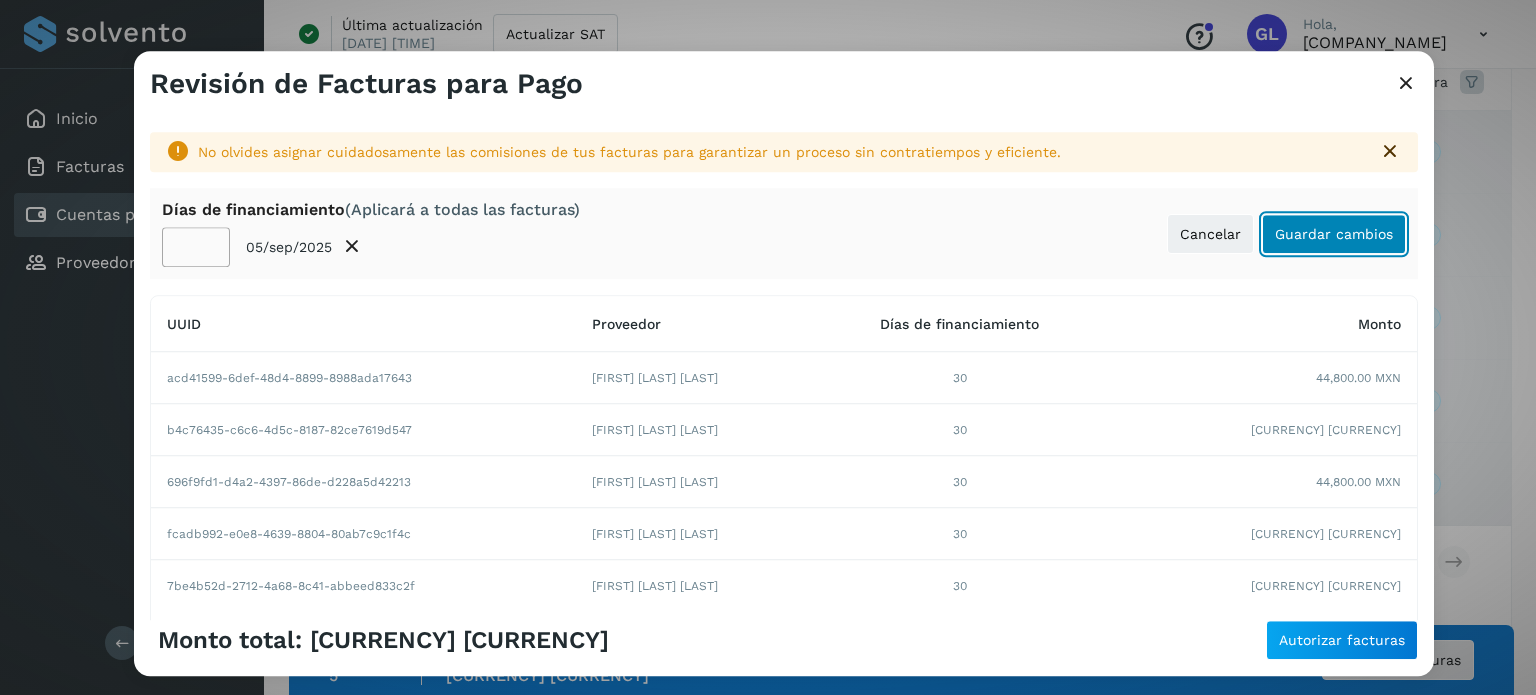 click on "Guardar cambios" 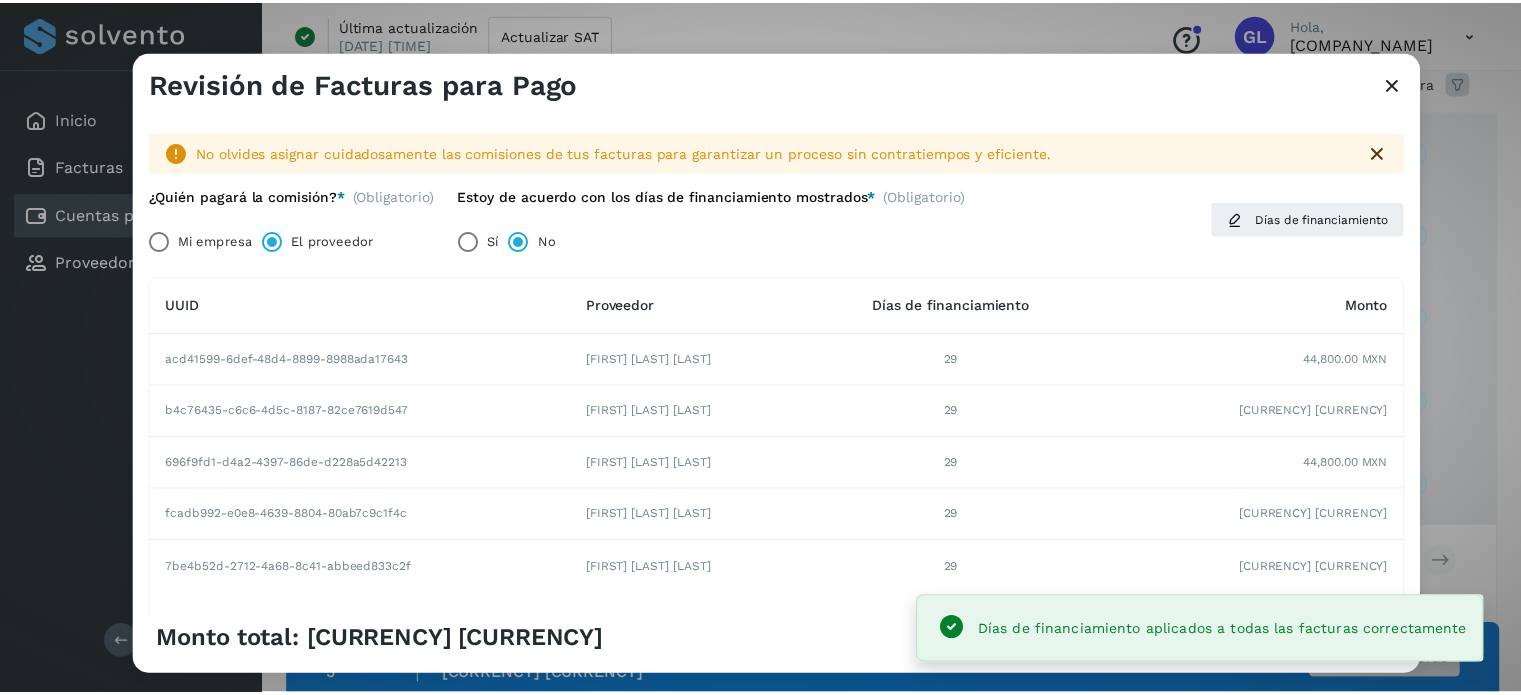 scroll, scrollTop: 132, scrollLeft: 0, axis: vertical 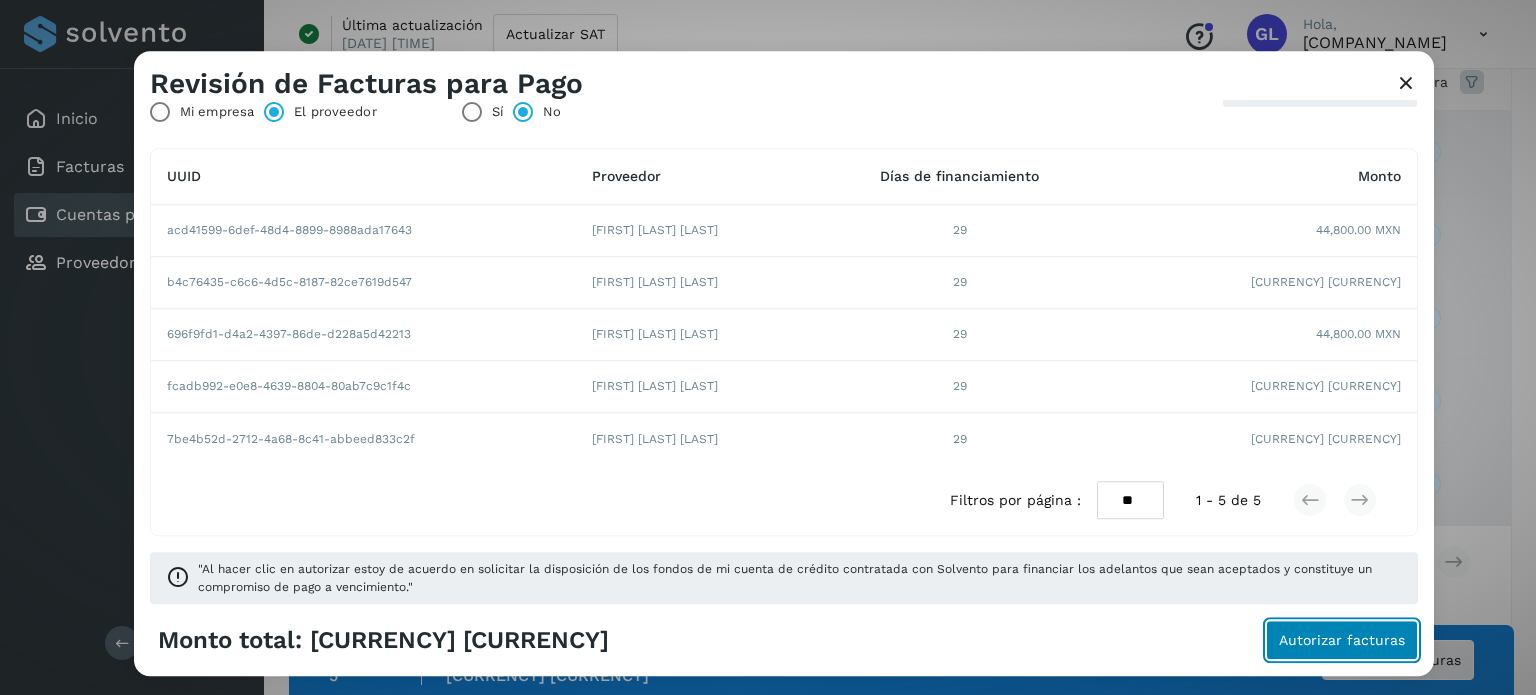 click on "Autorizar facturas" 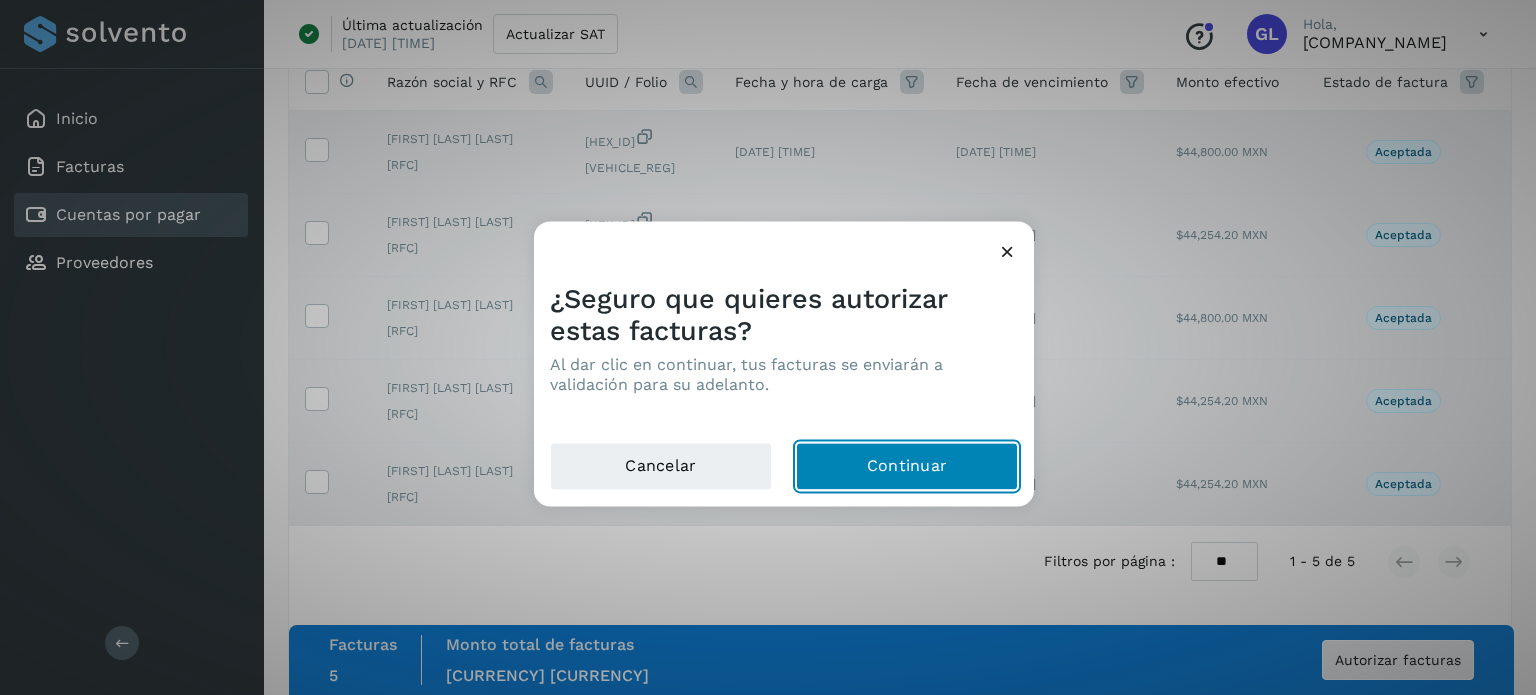click on "Continuar" 